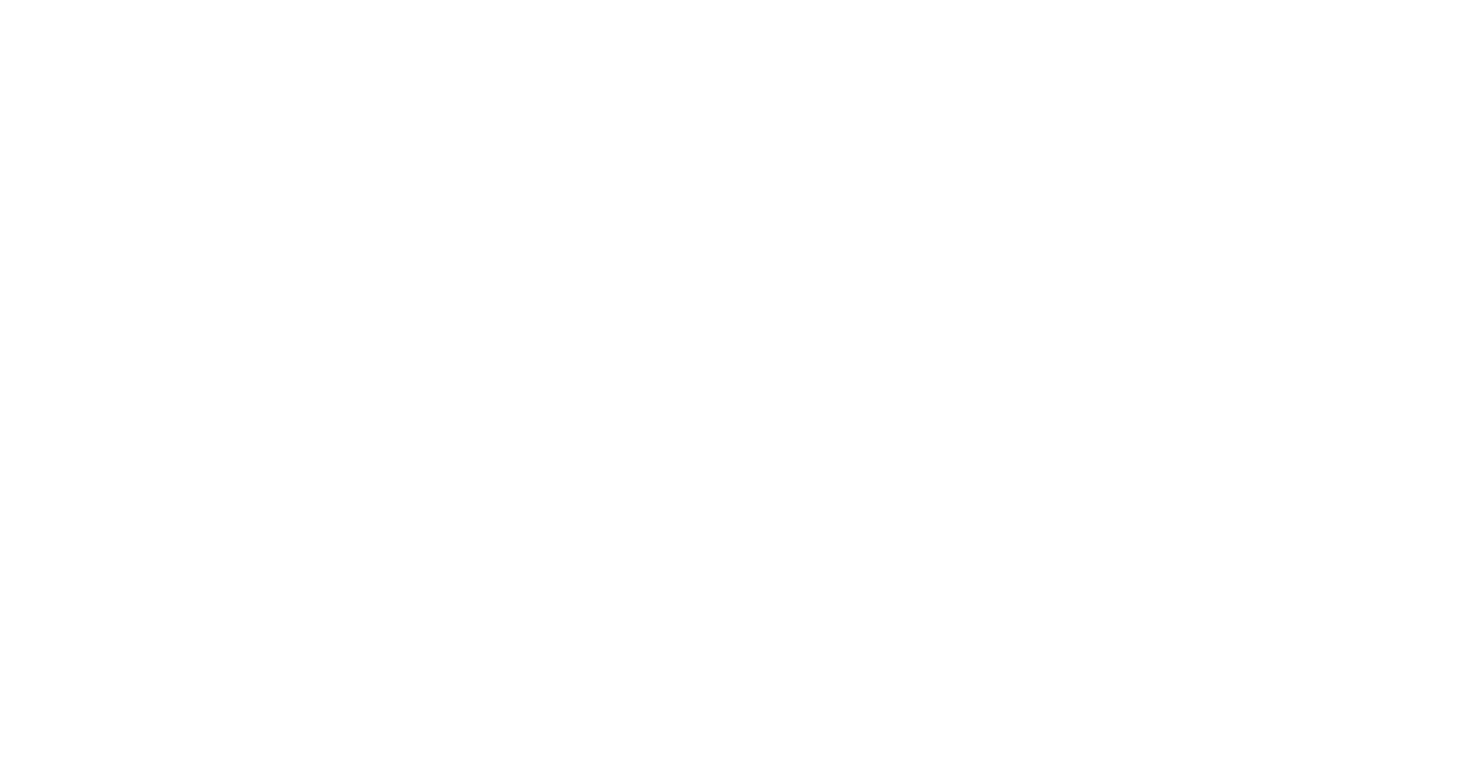 scroll, scrollTop: 0, scrollLeft: 0, axis: both 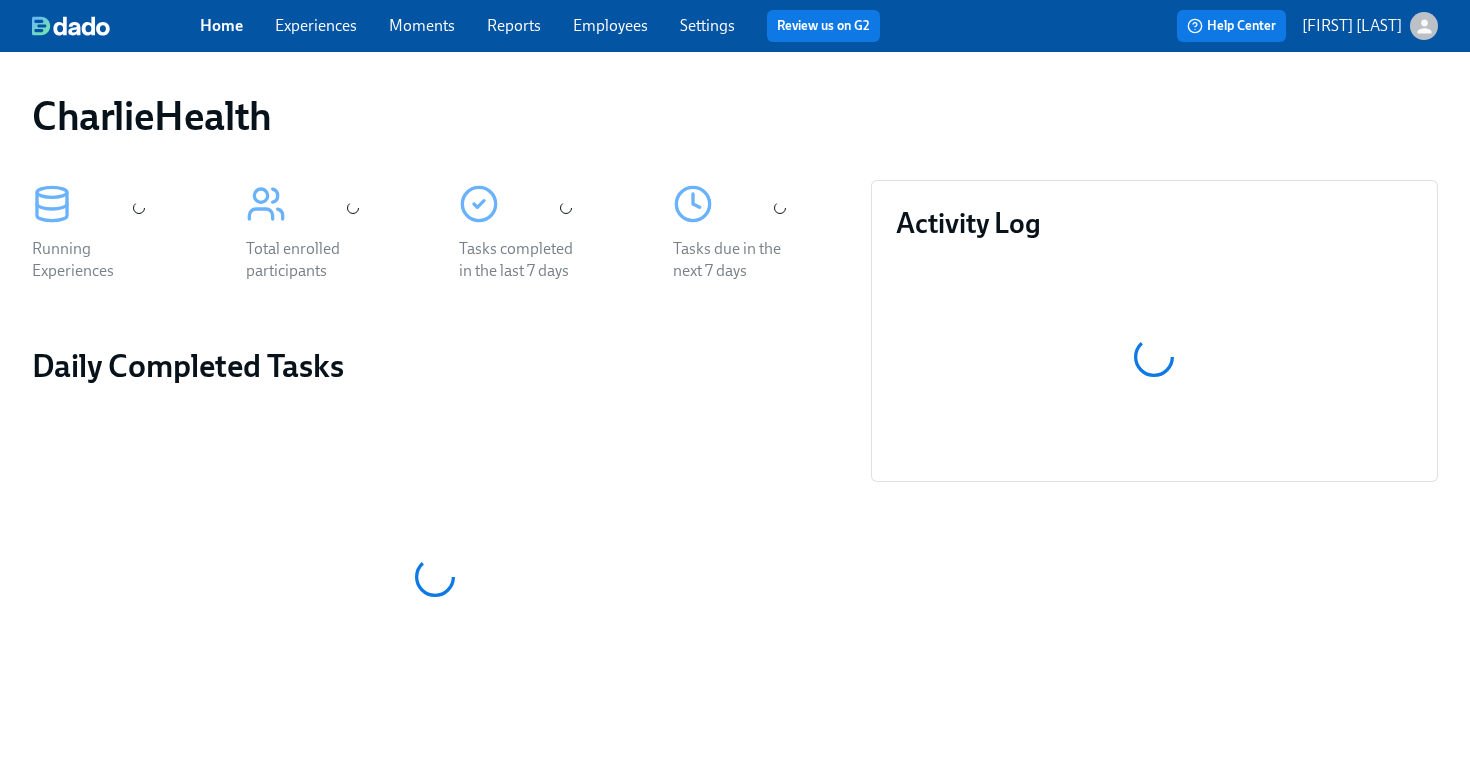 click on "Employees" at bounding box center (610, 25) 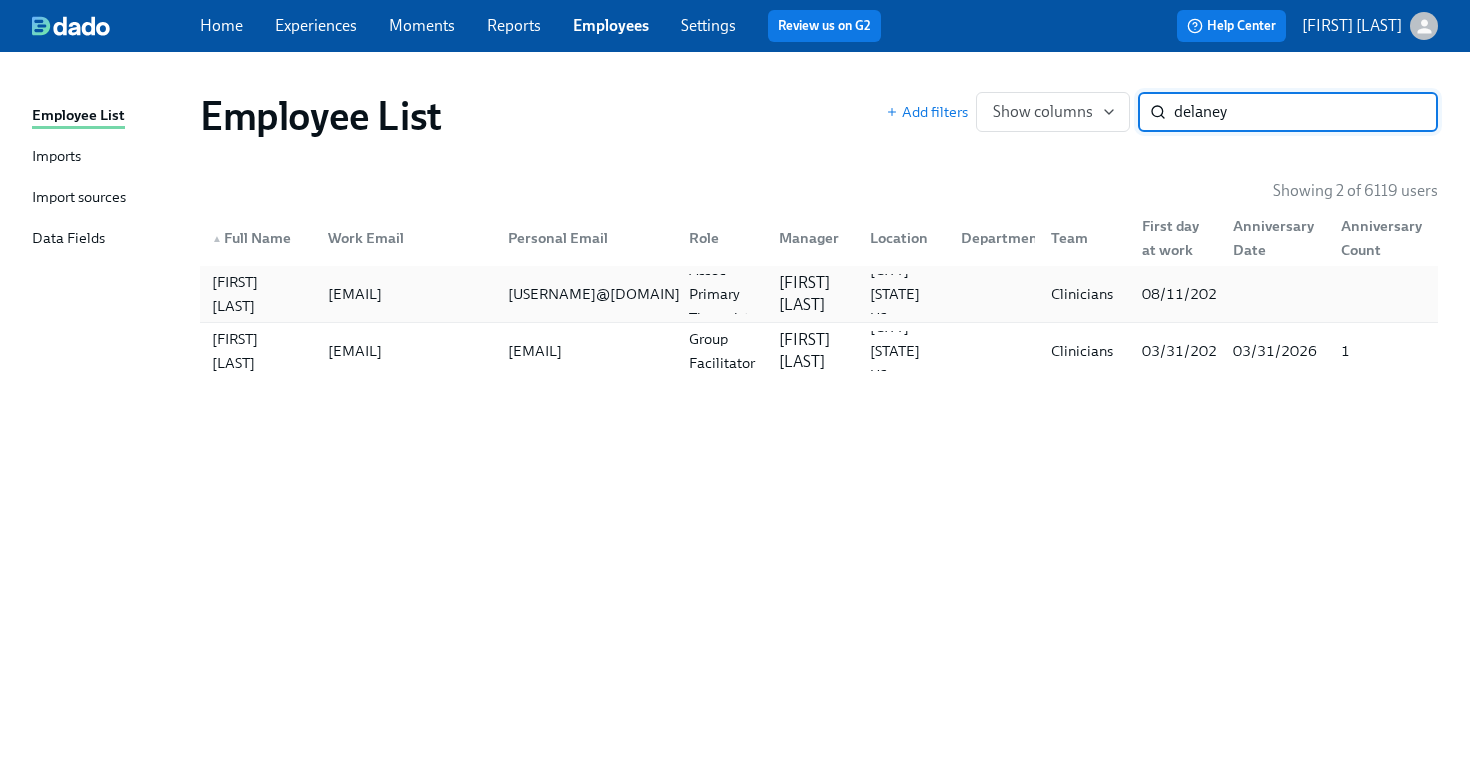 type on "delaney" 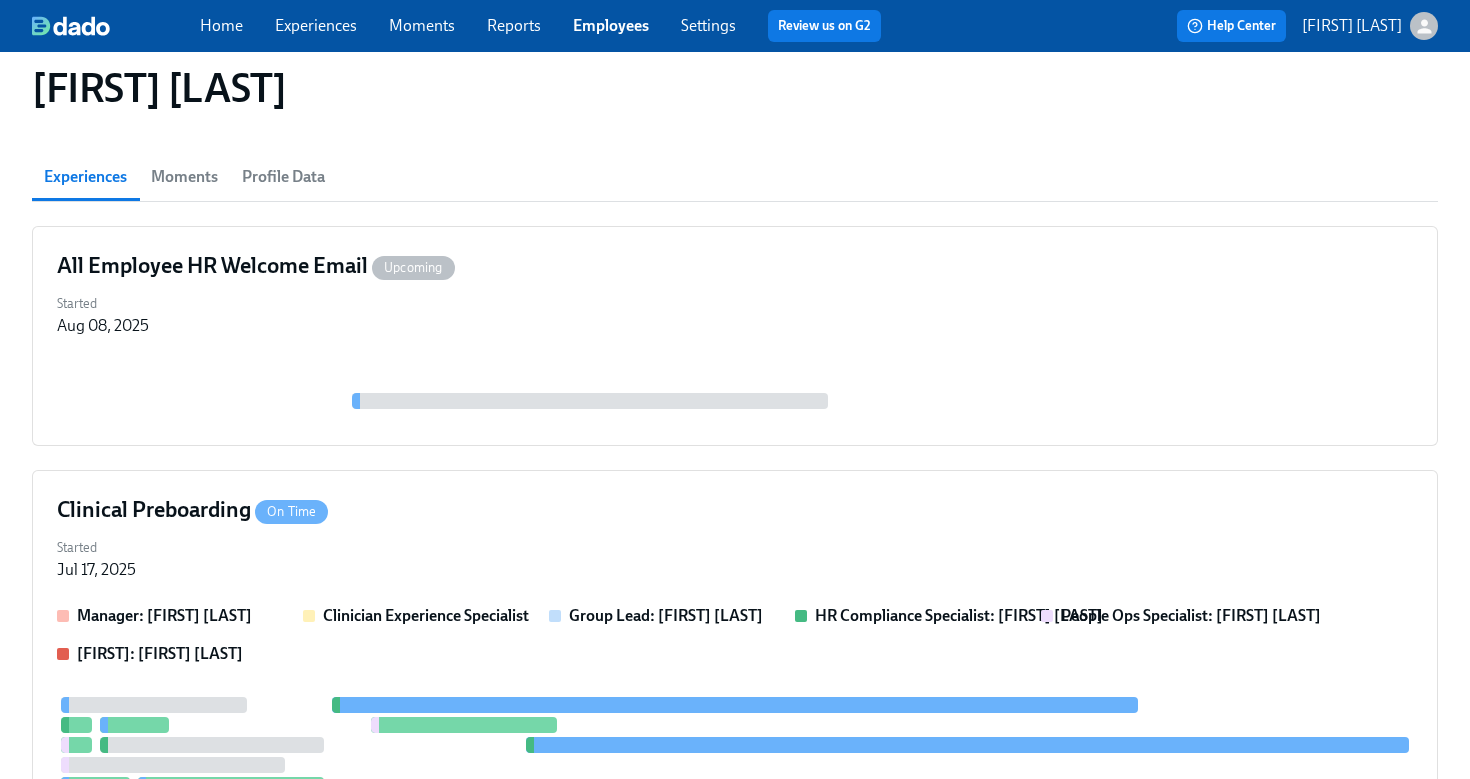 scroll, scrollTop: 280, scrollLeft: 0, axis: vertical 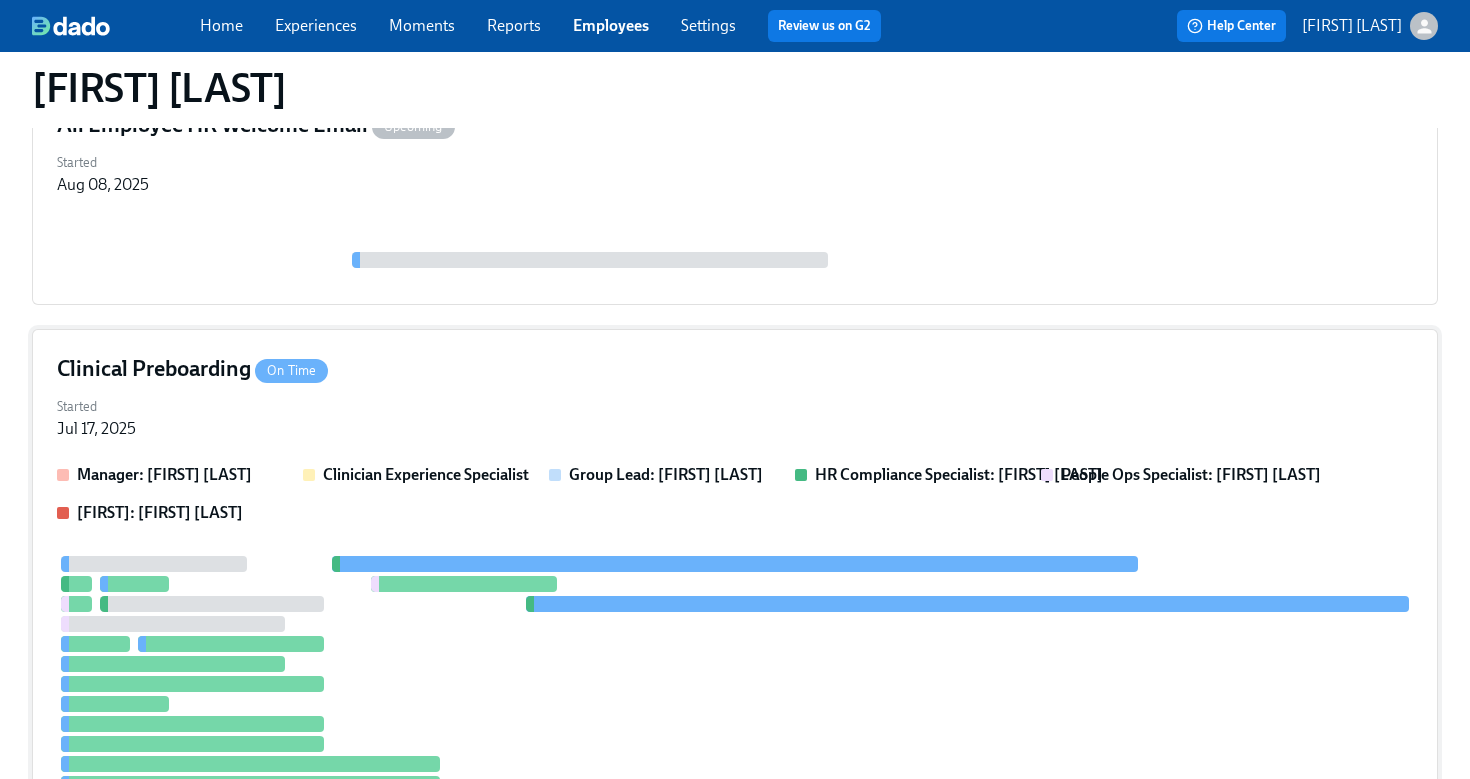 click on "Started [DATE]" at bounding box center [735, 416] 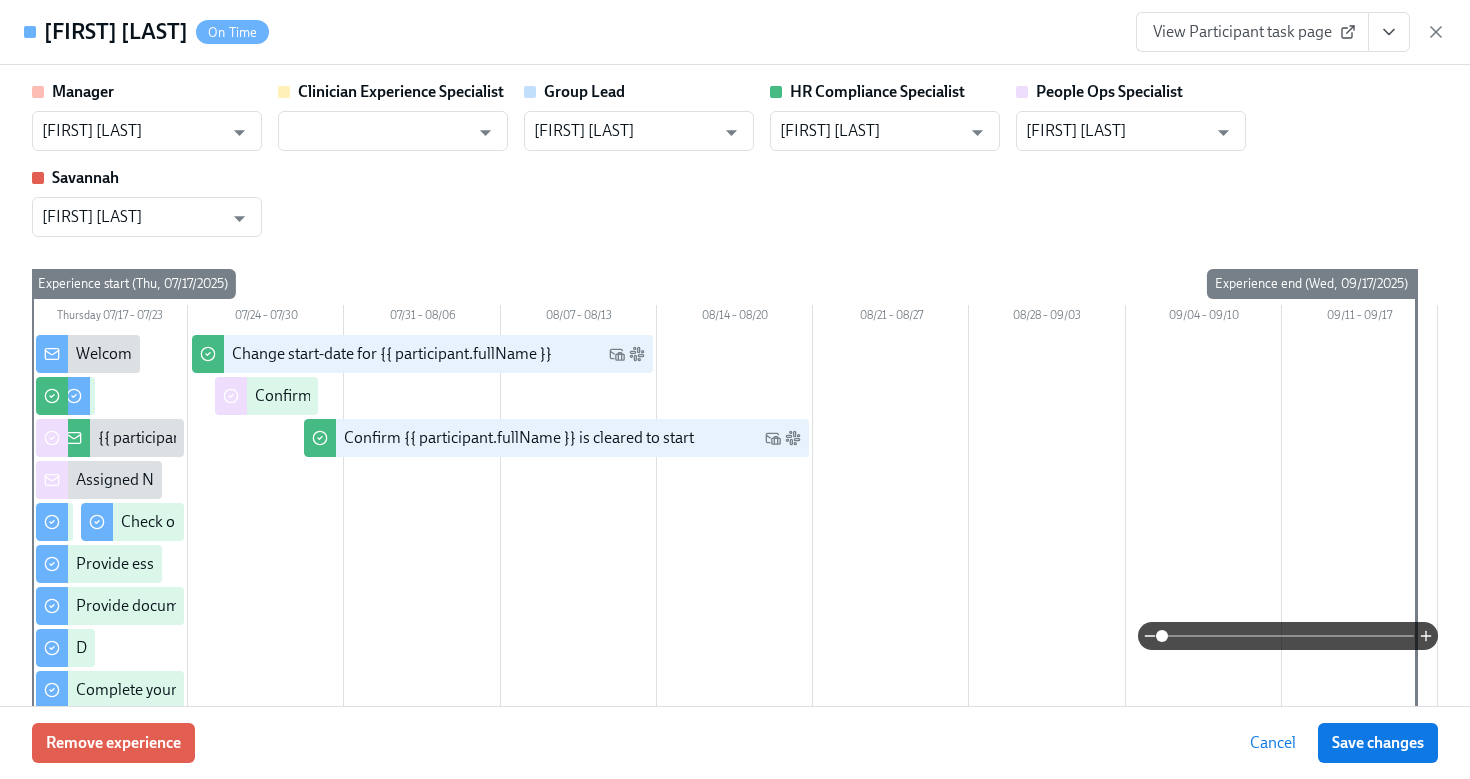 click 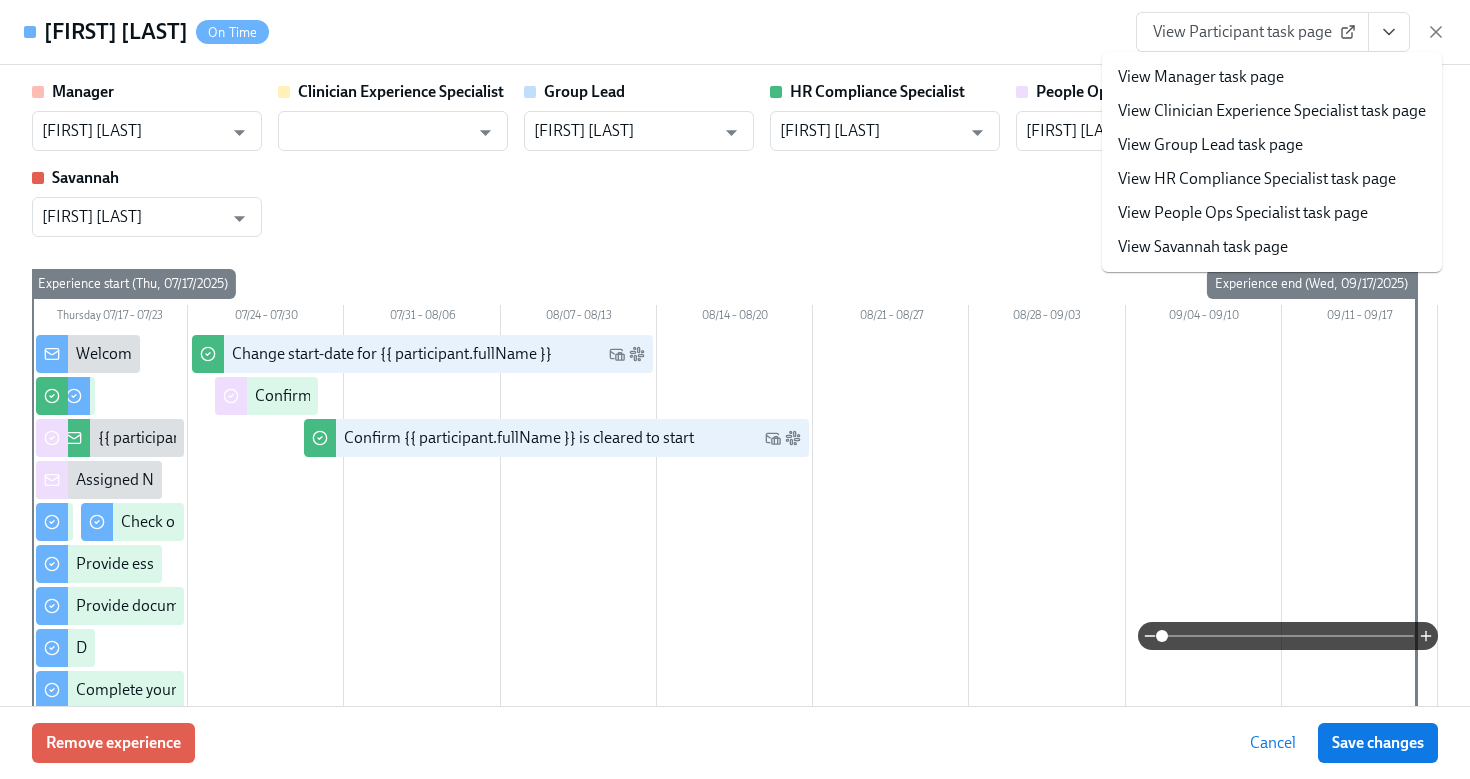 click on "View HR Compliance Specialist task page" at bounding box center [1257, 179] 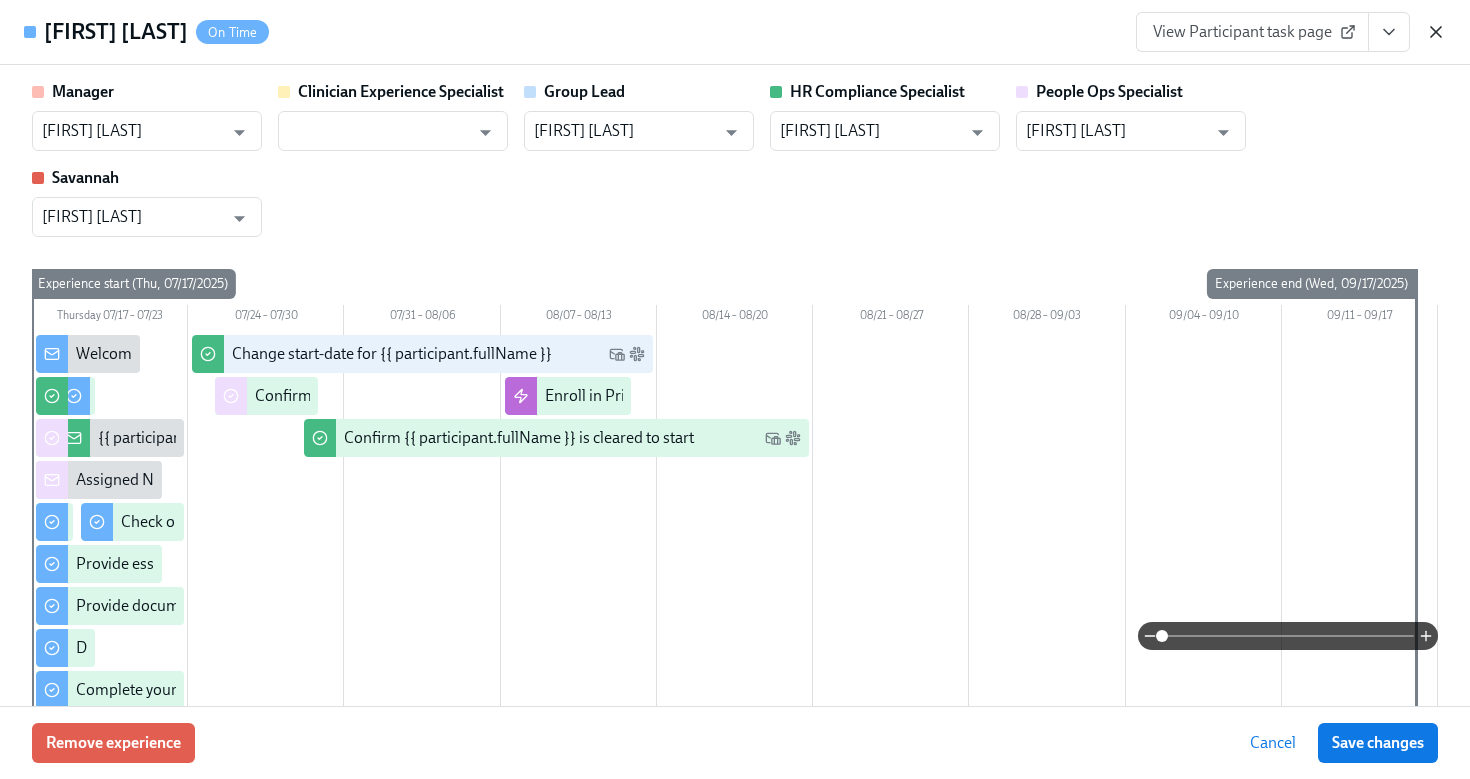 click 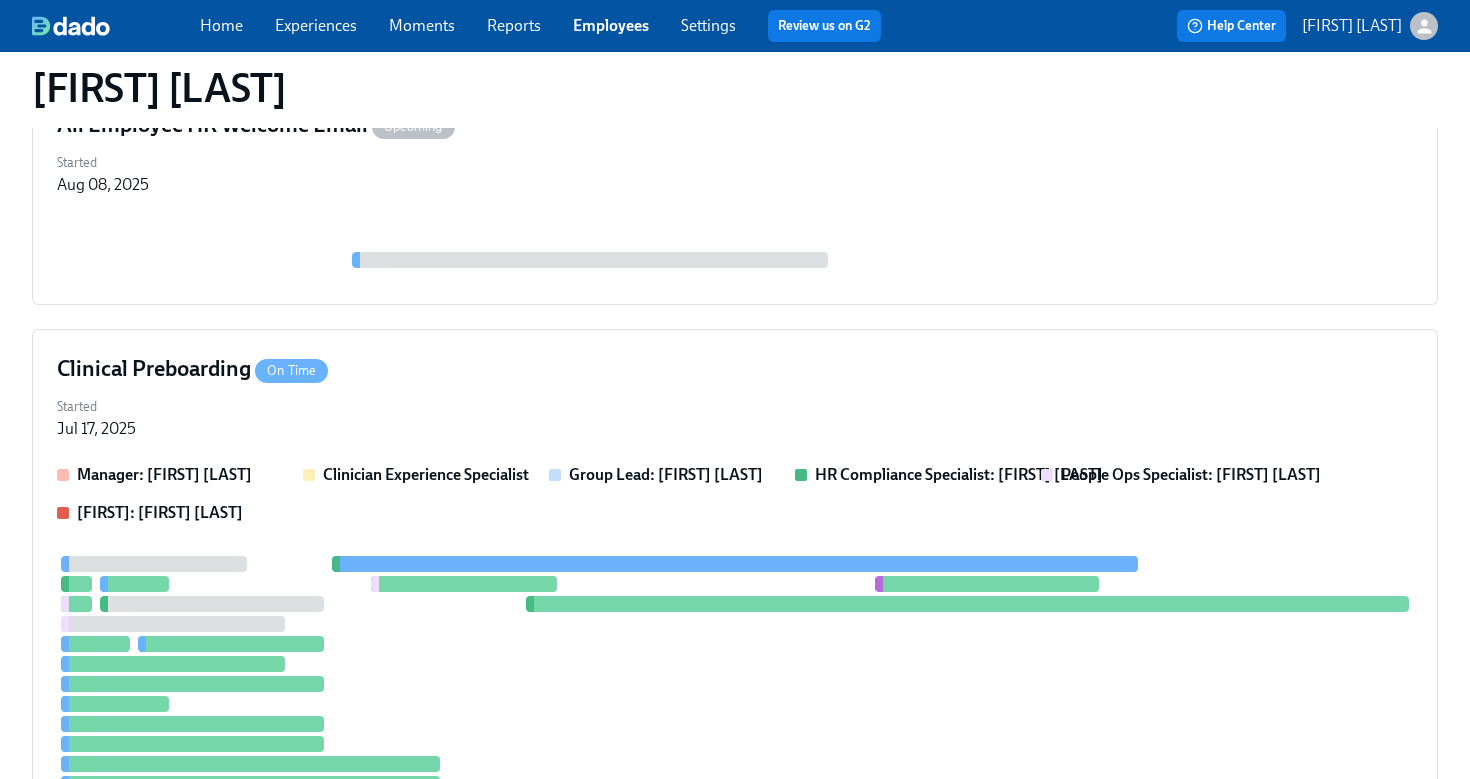 click on "Employees" at bounding box center (611, 25) 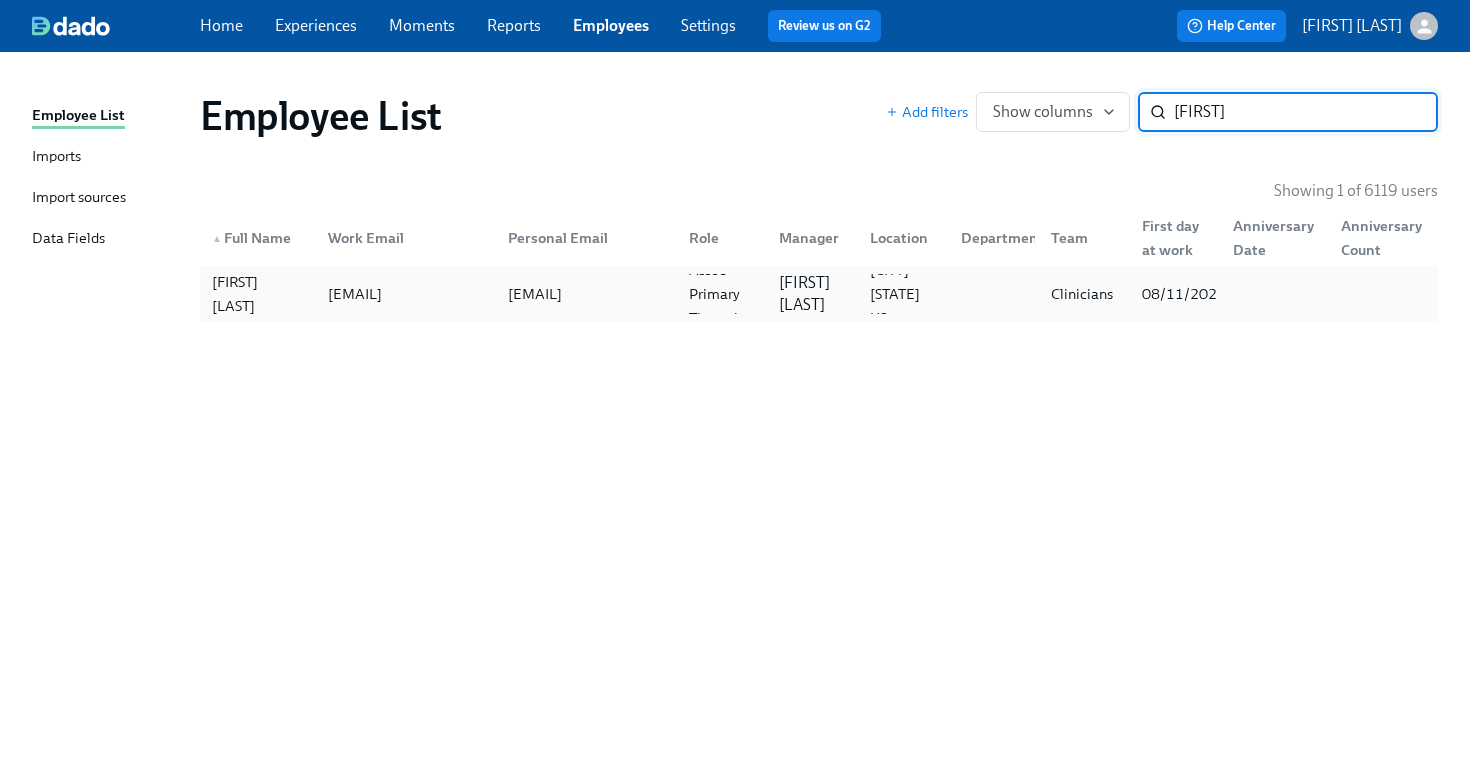 type on "[FIRST]" 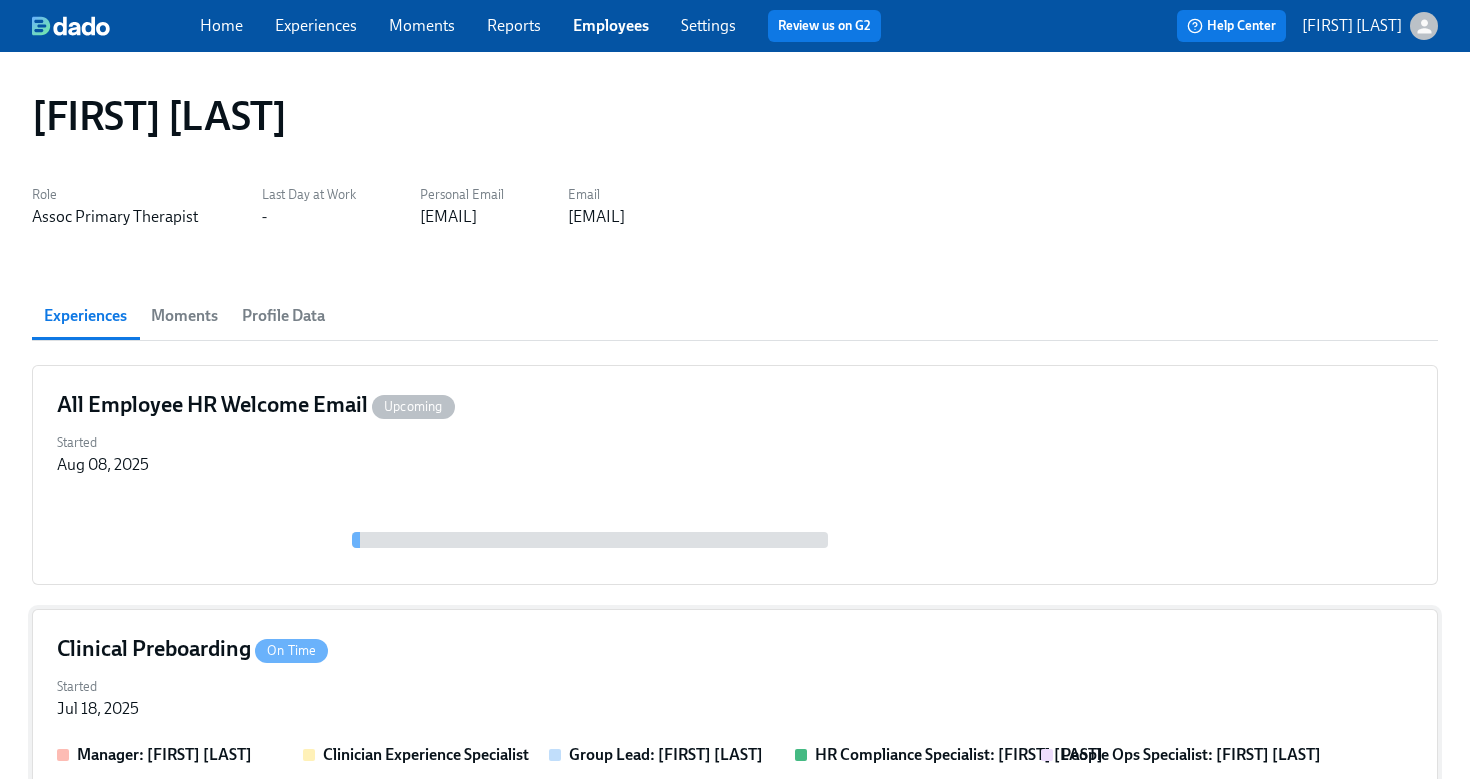 click on "Clinical Preboarding   On Time" at bounding box center [735, 649] 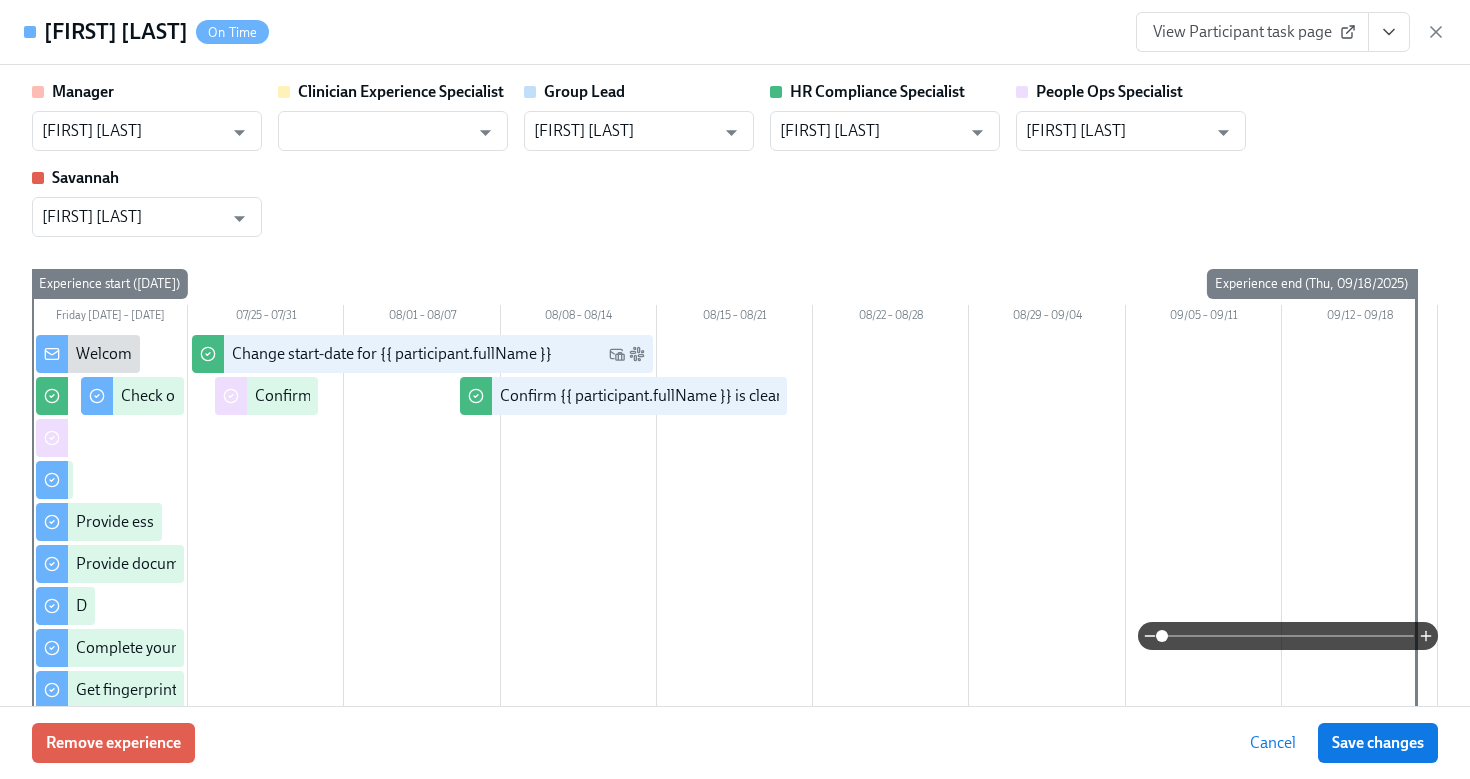 click 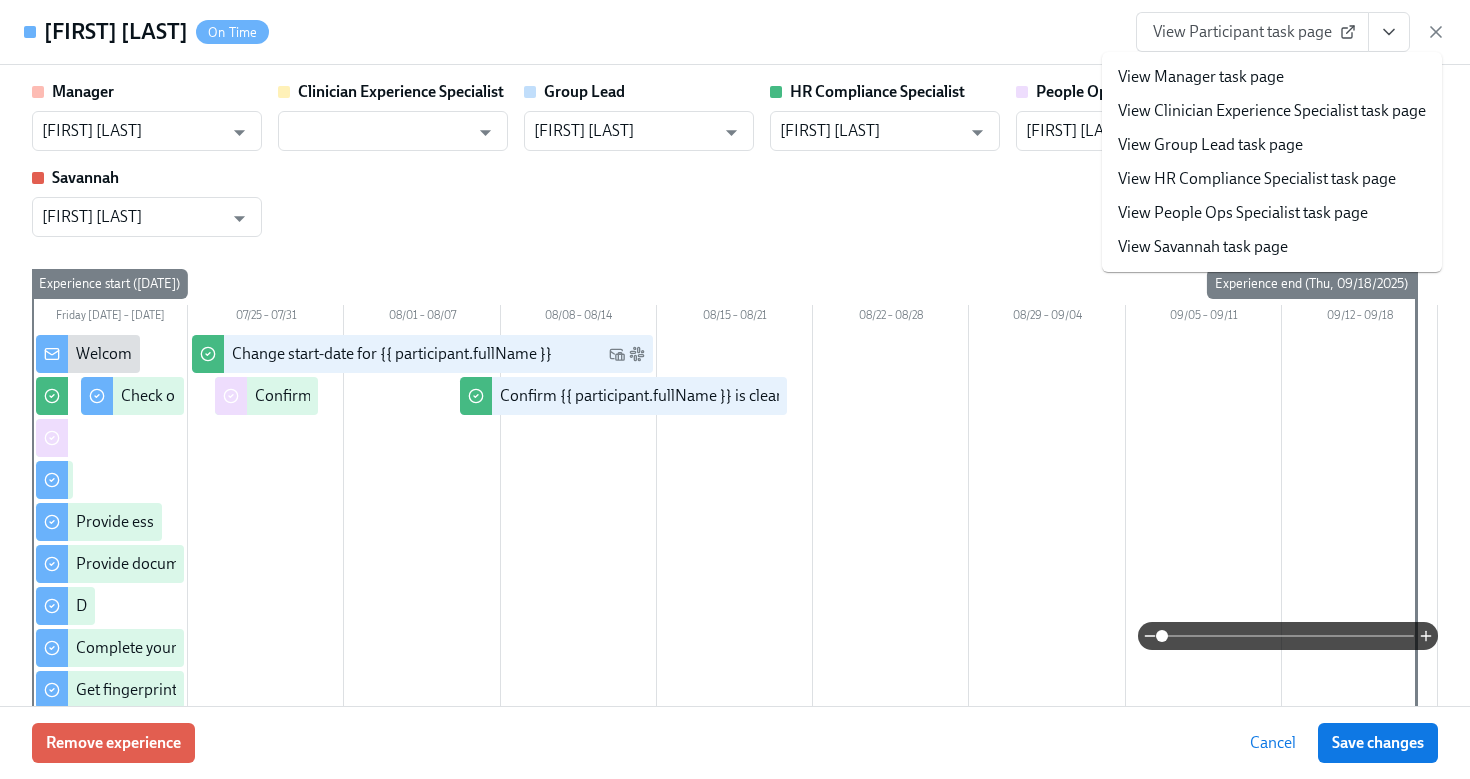 click on "View HR Compliance Specialist task page" at bounding box center (1257, 179) 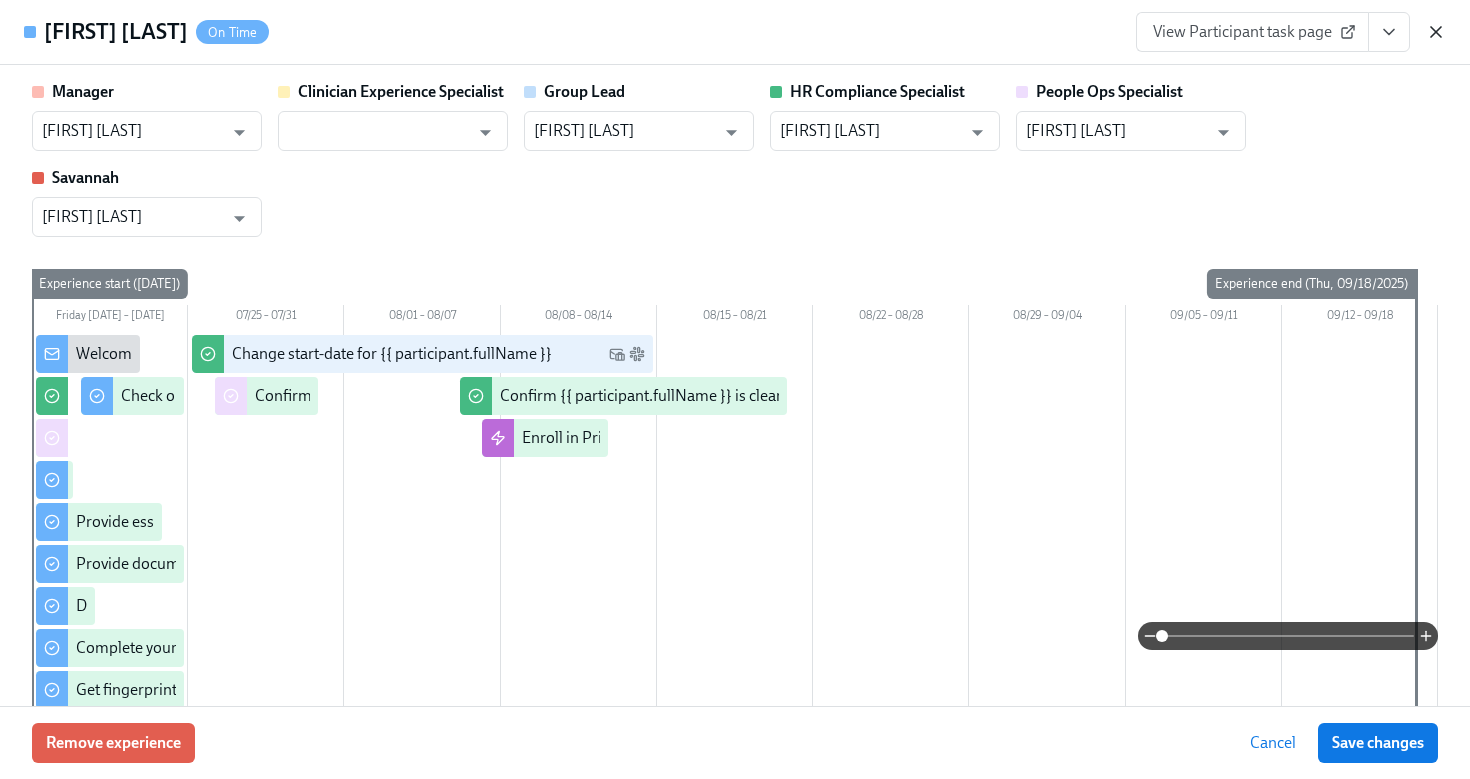 click 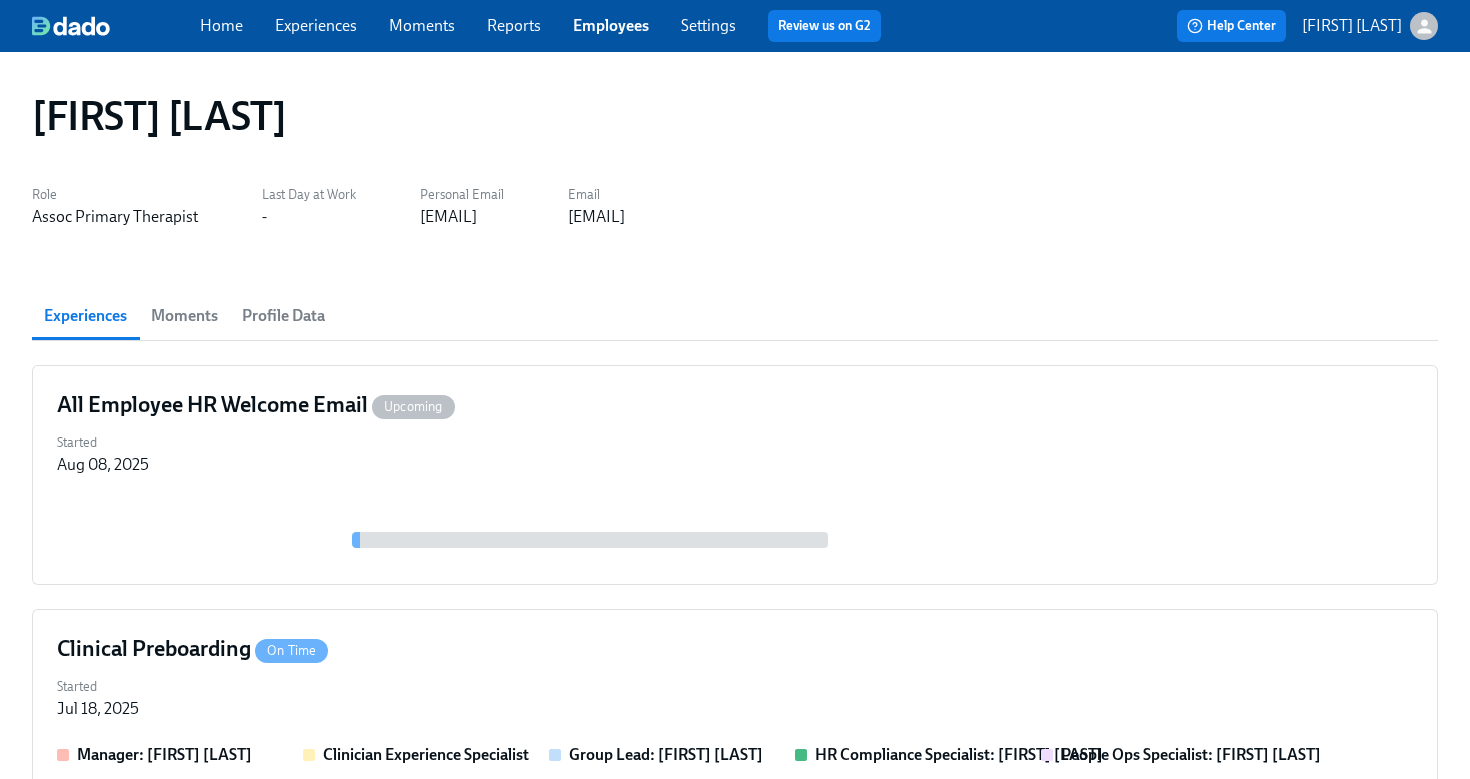 click on "Employees" at bounding box center (611, 25) 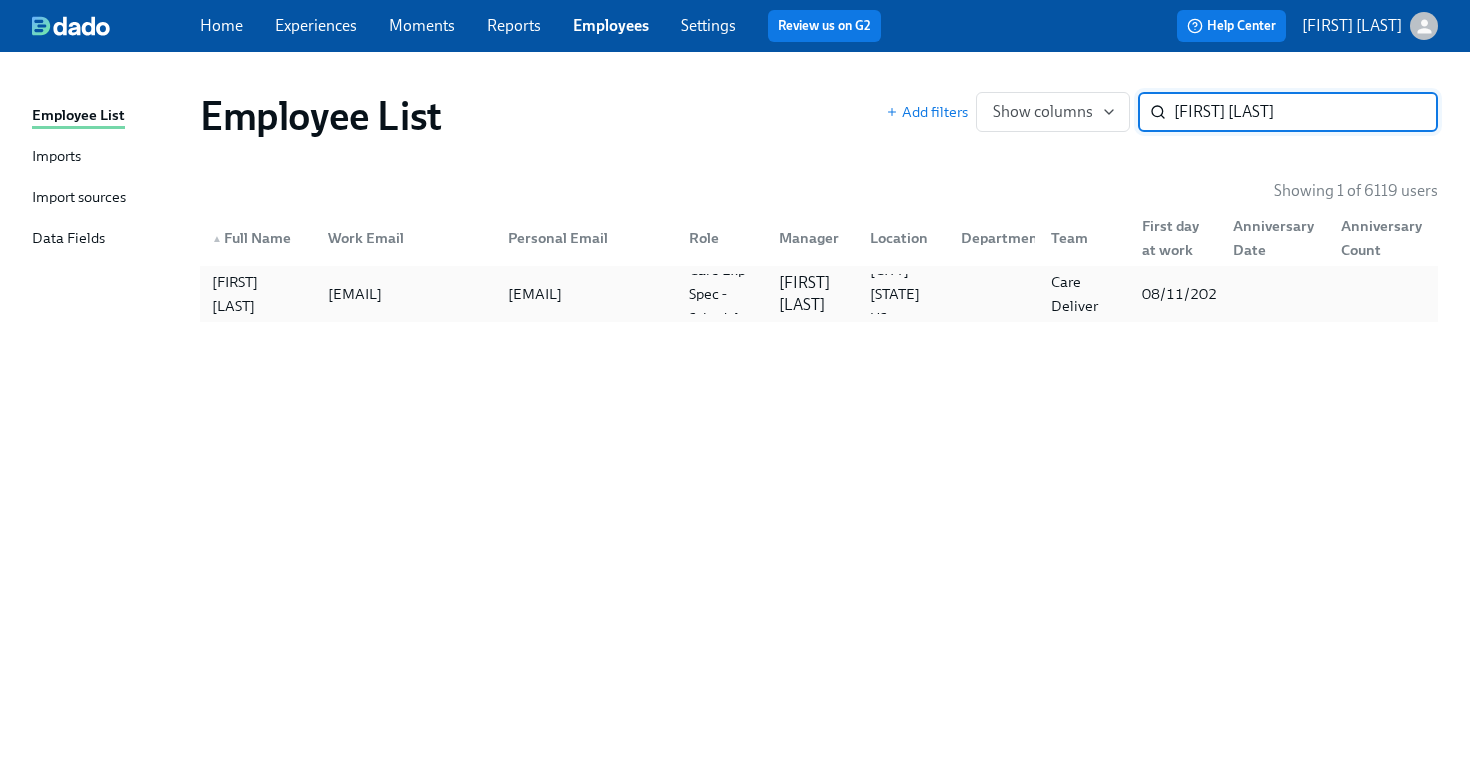 type on "[FIRST] [LAST]" 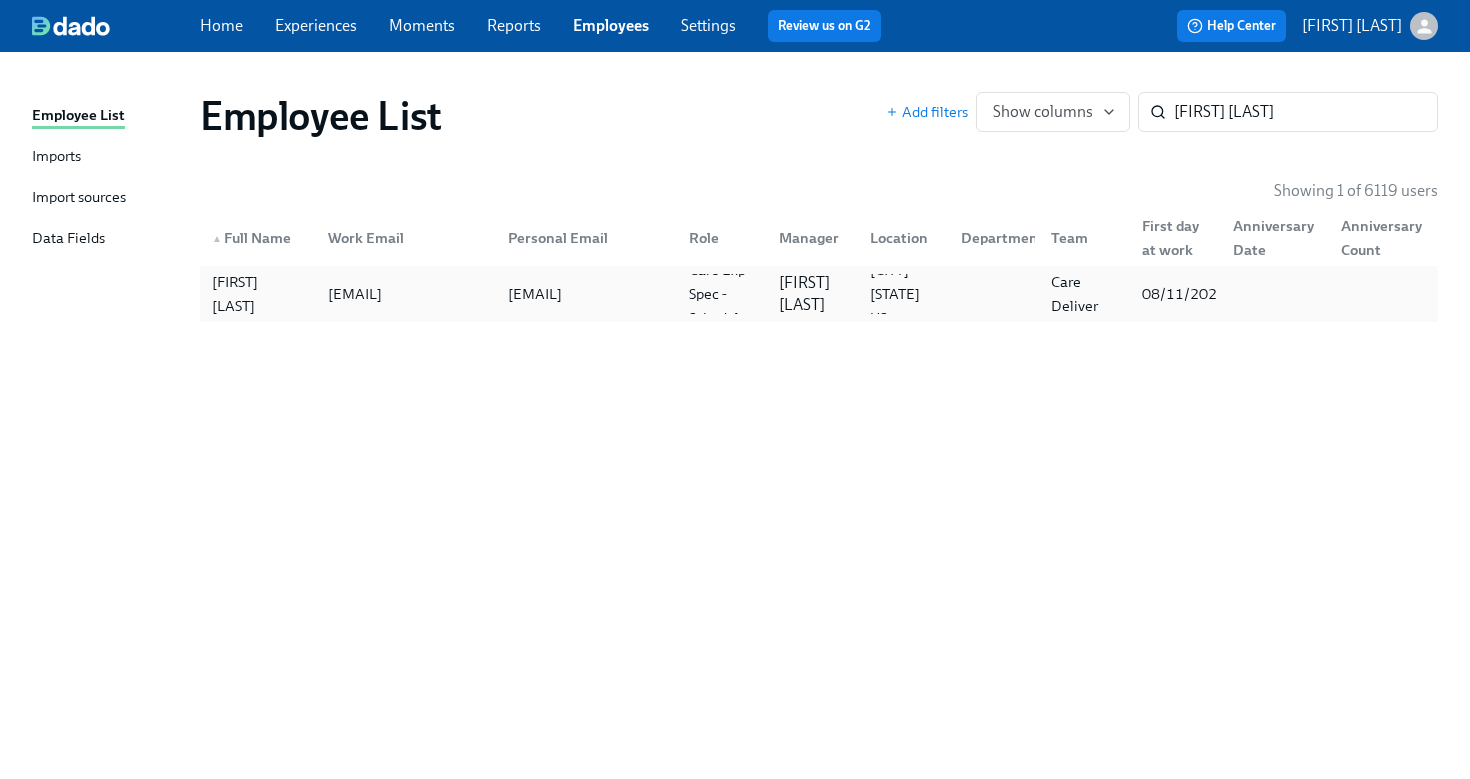 click on "[EMAIL]" at bounding box center [355, 294] 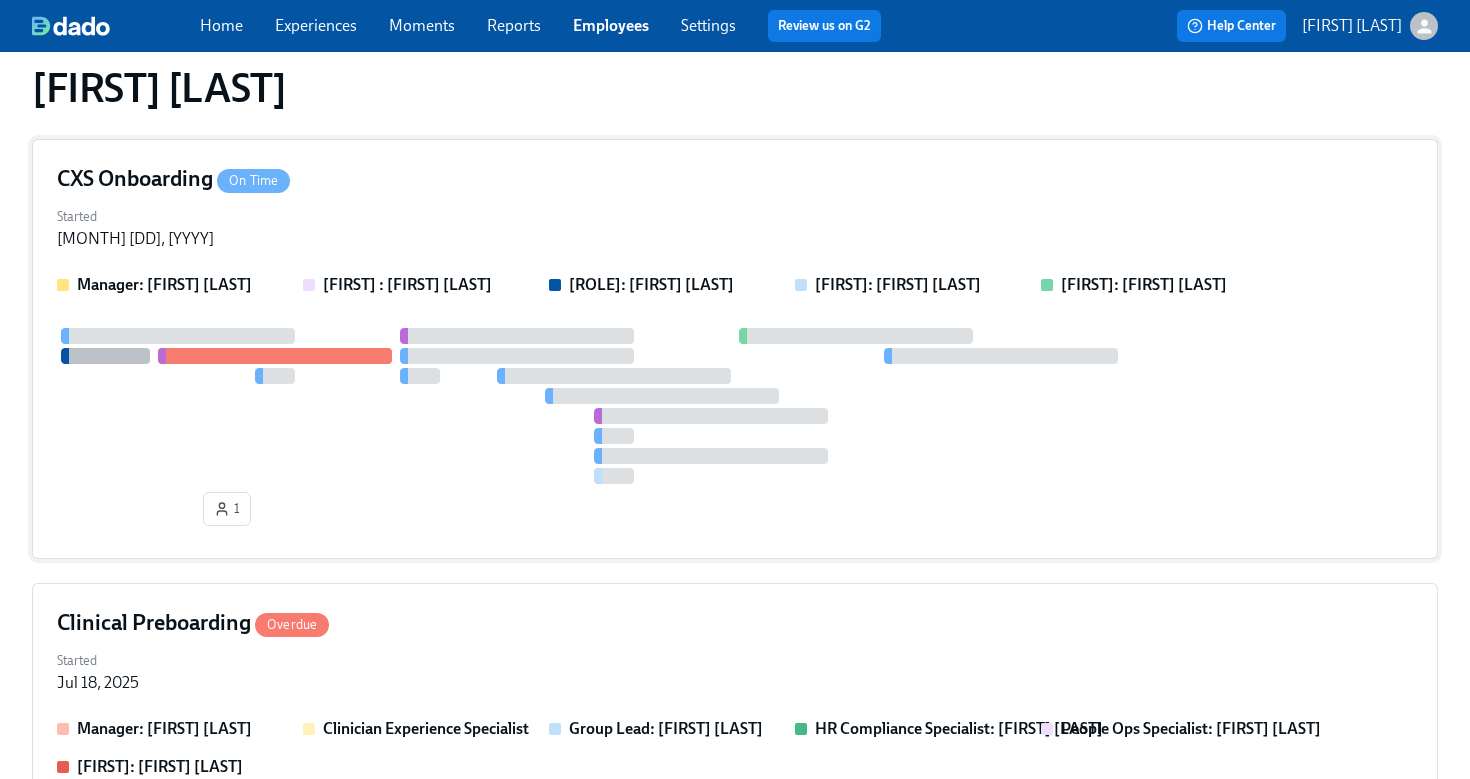 scroll, scrollTop: 0, scrollLeft: 0, axis: both 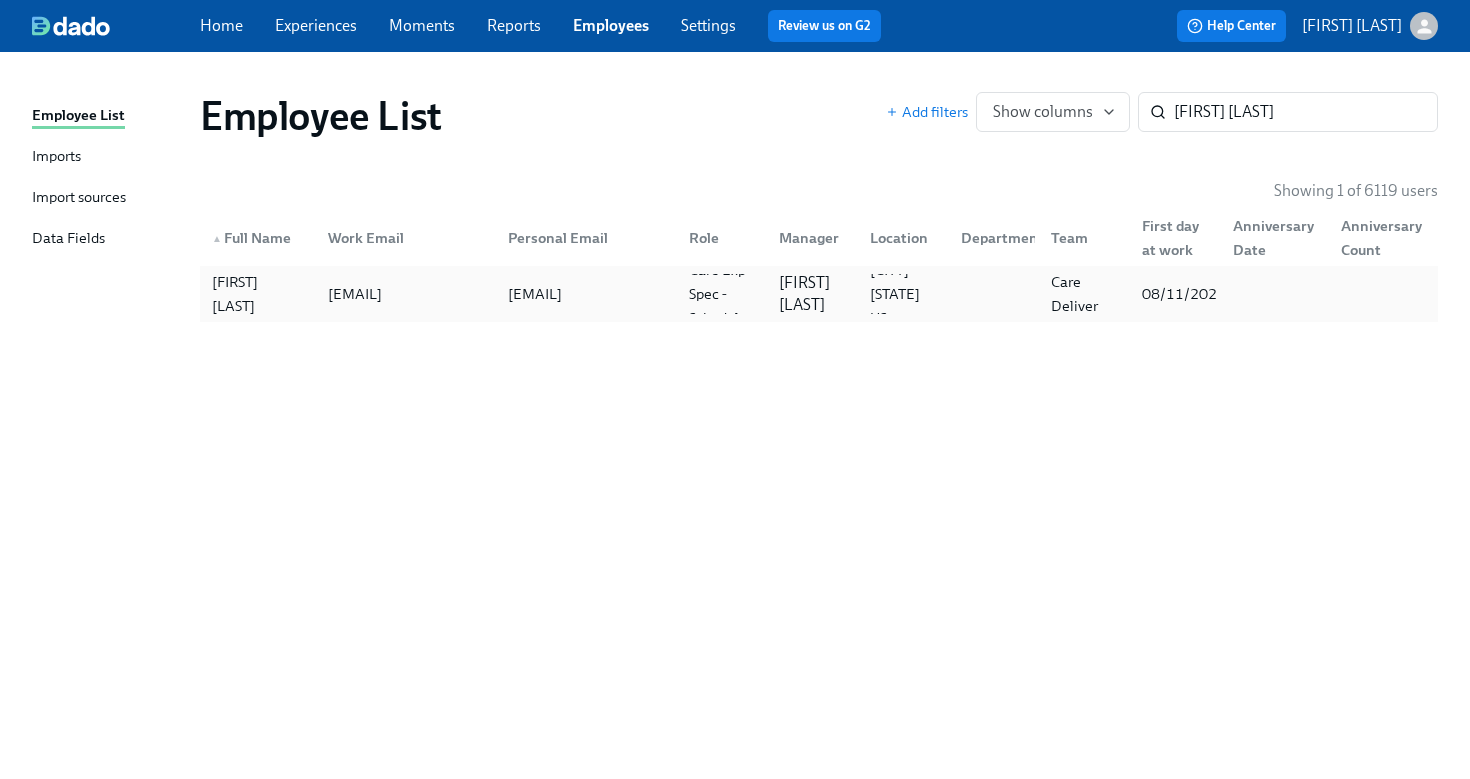 click at bounding box center [990, 294] 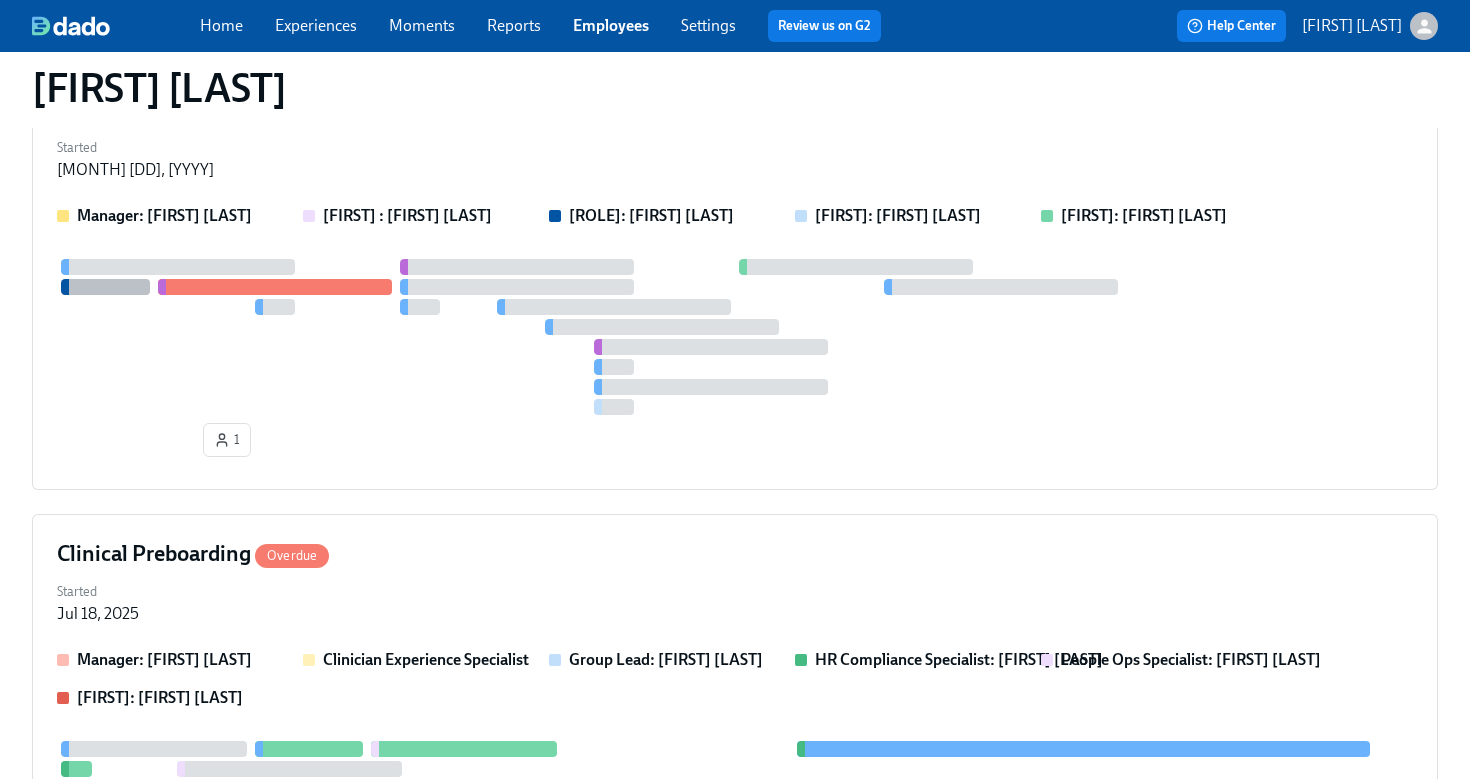scroll, scrollTop: 284, scrollLeft: 0, axis: vertical 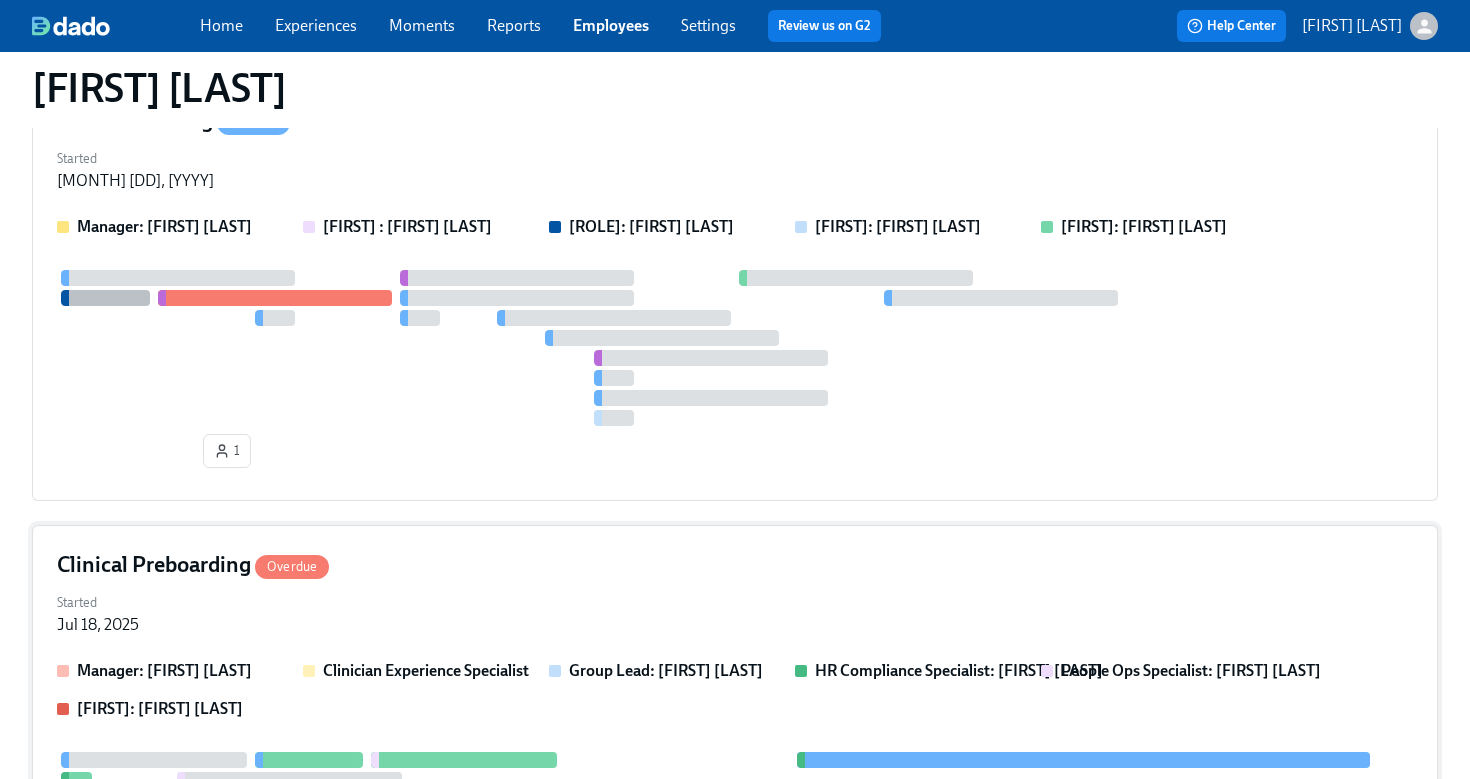 click on "Clinical Preboarding   Overdue" at bounding box center (735, 565) 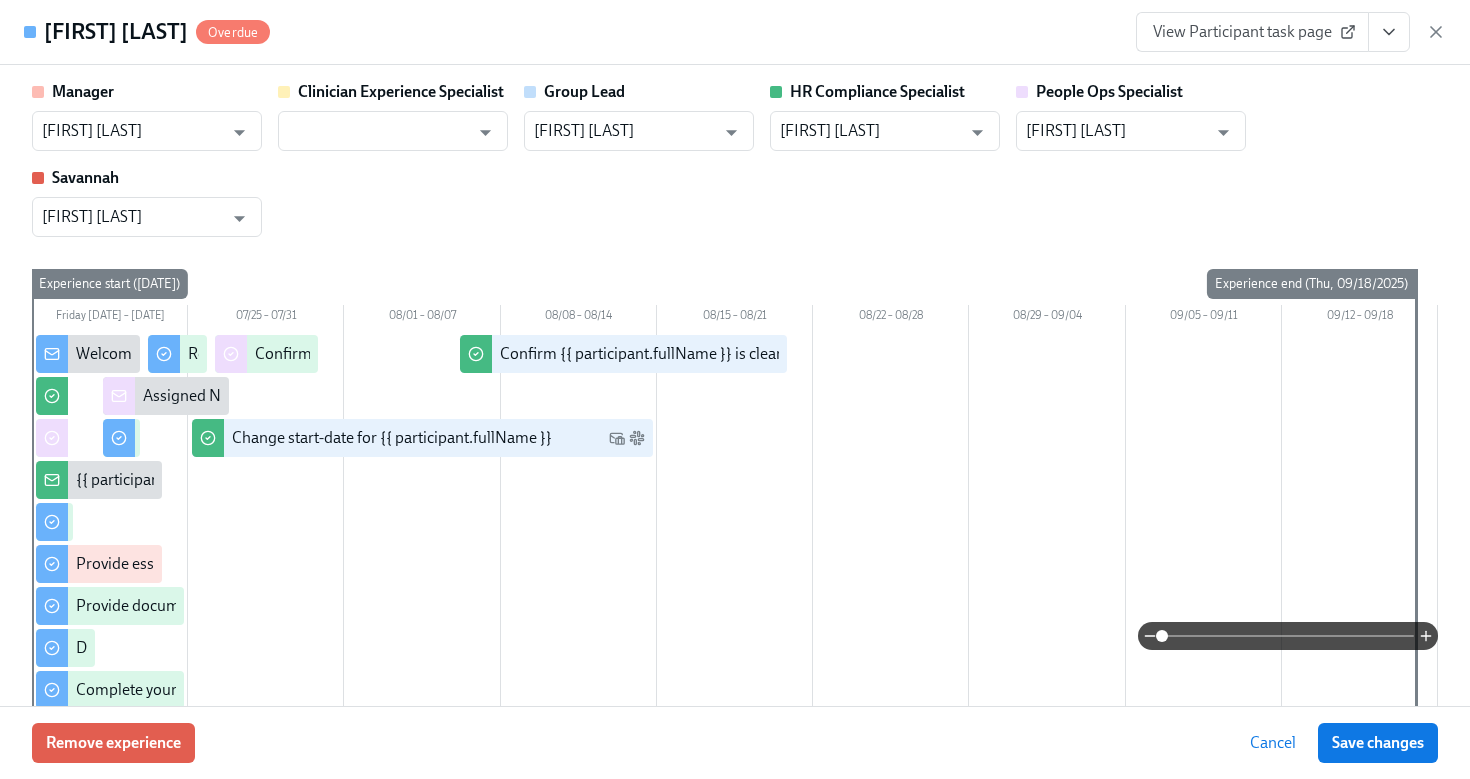 click 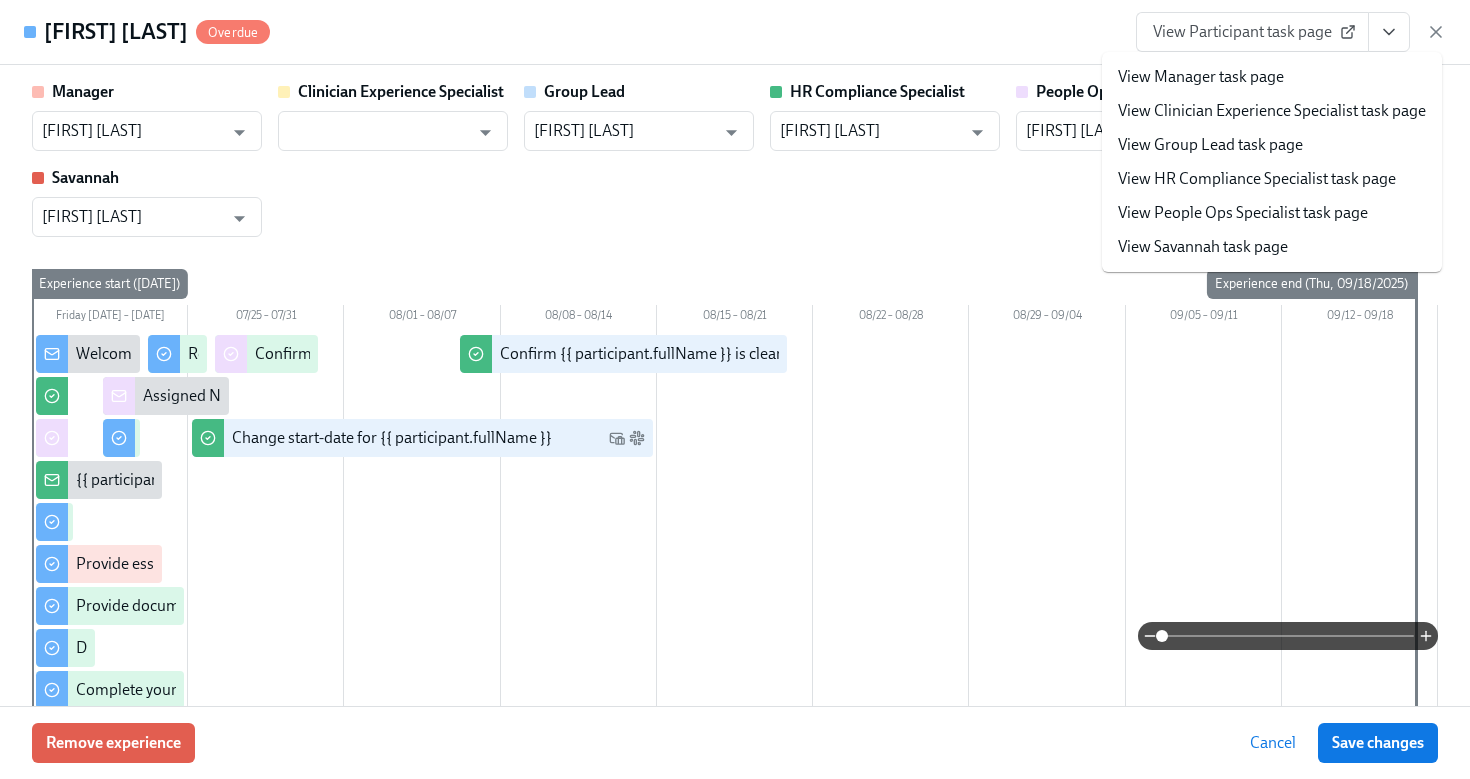 click on "View HR Compliance Specialist task page" at bounding box center (1257, 179) 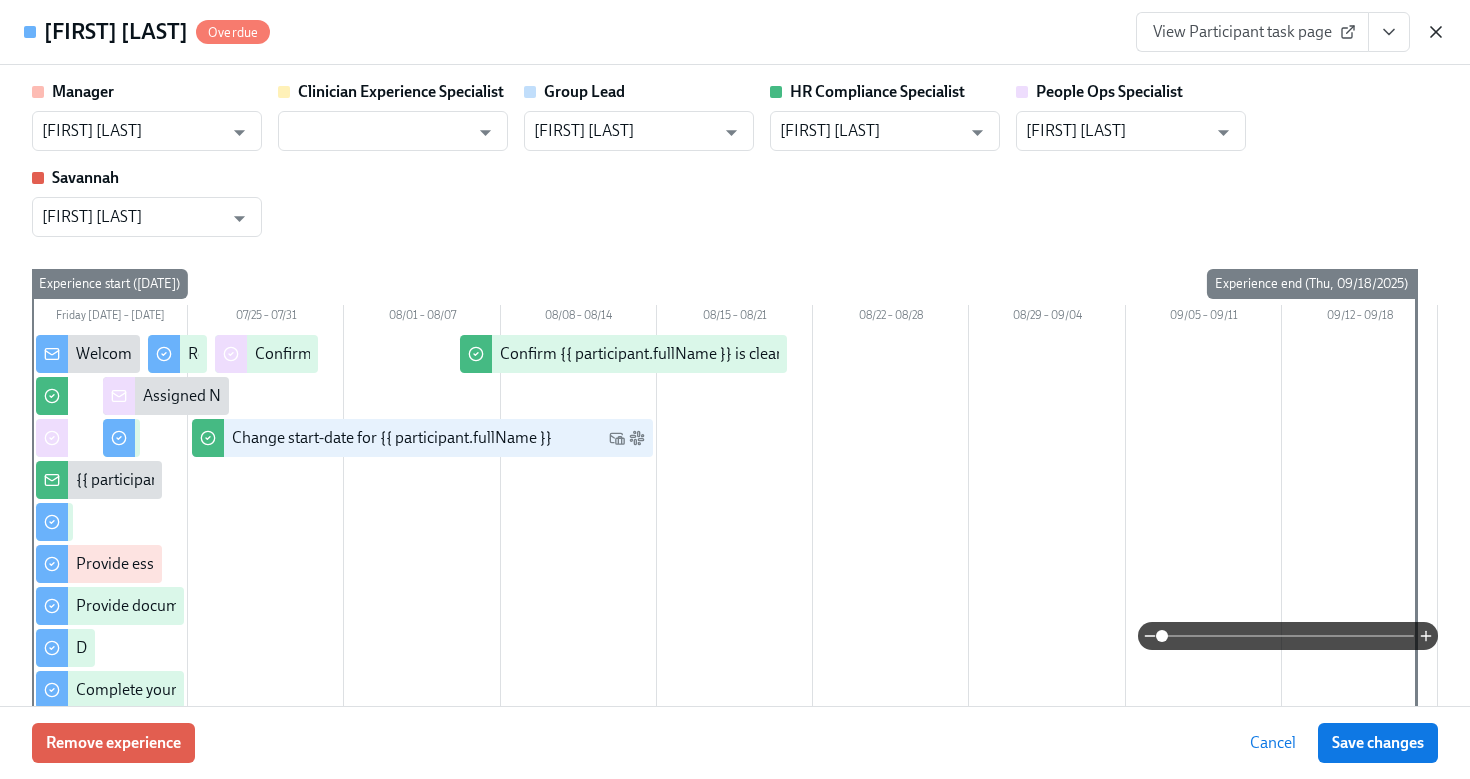 click 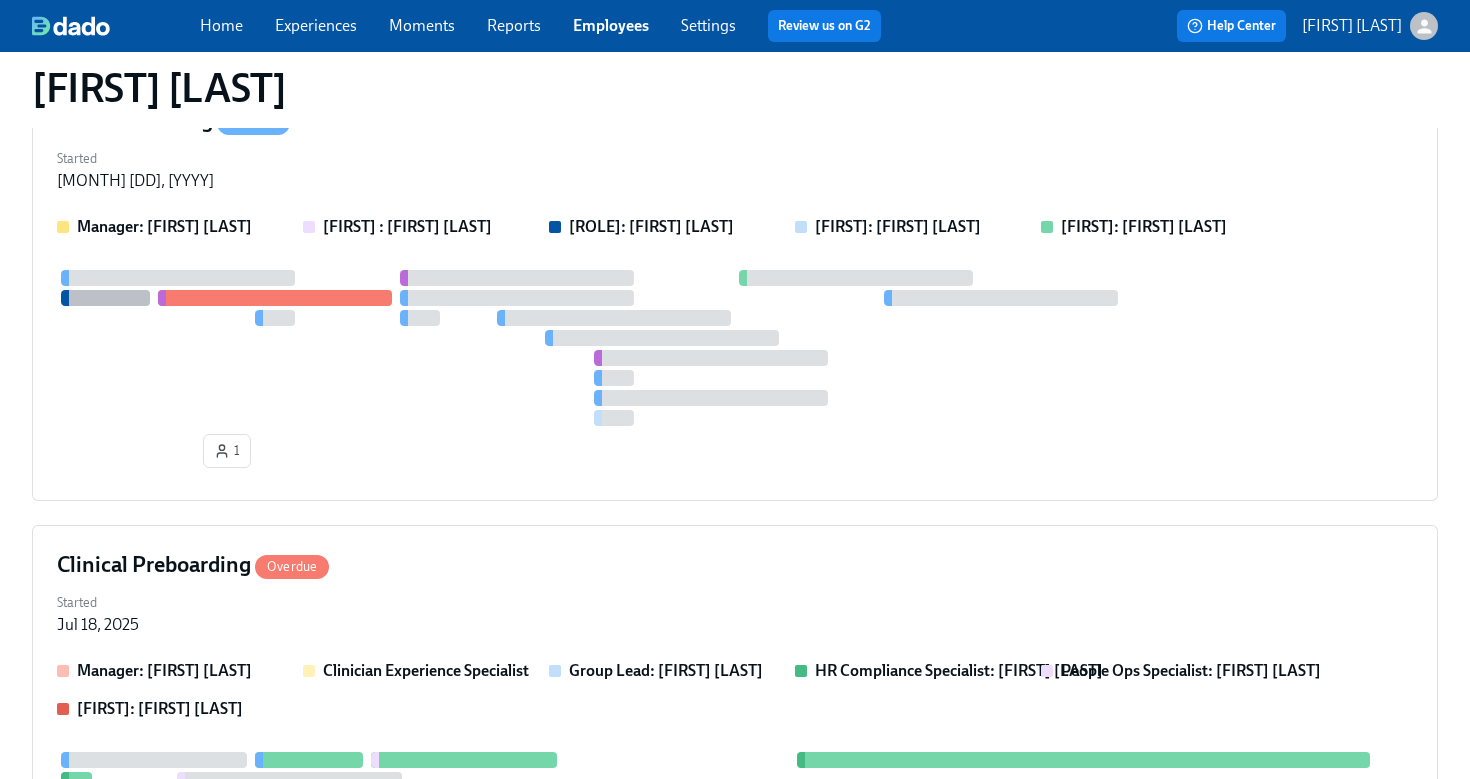 click on "Employees" at bounding box center [611, 25] 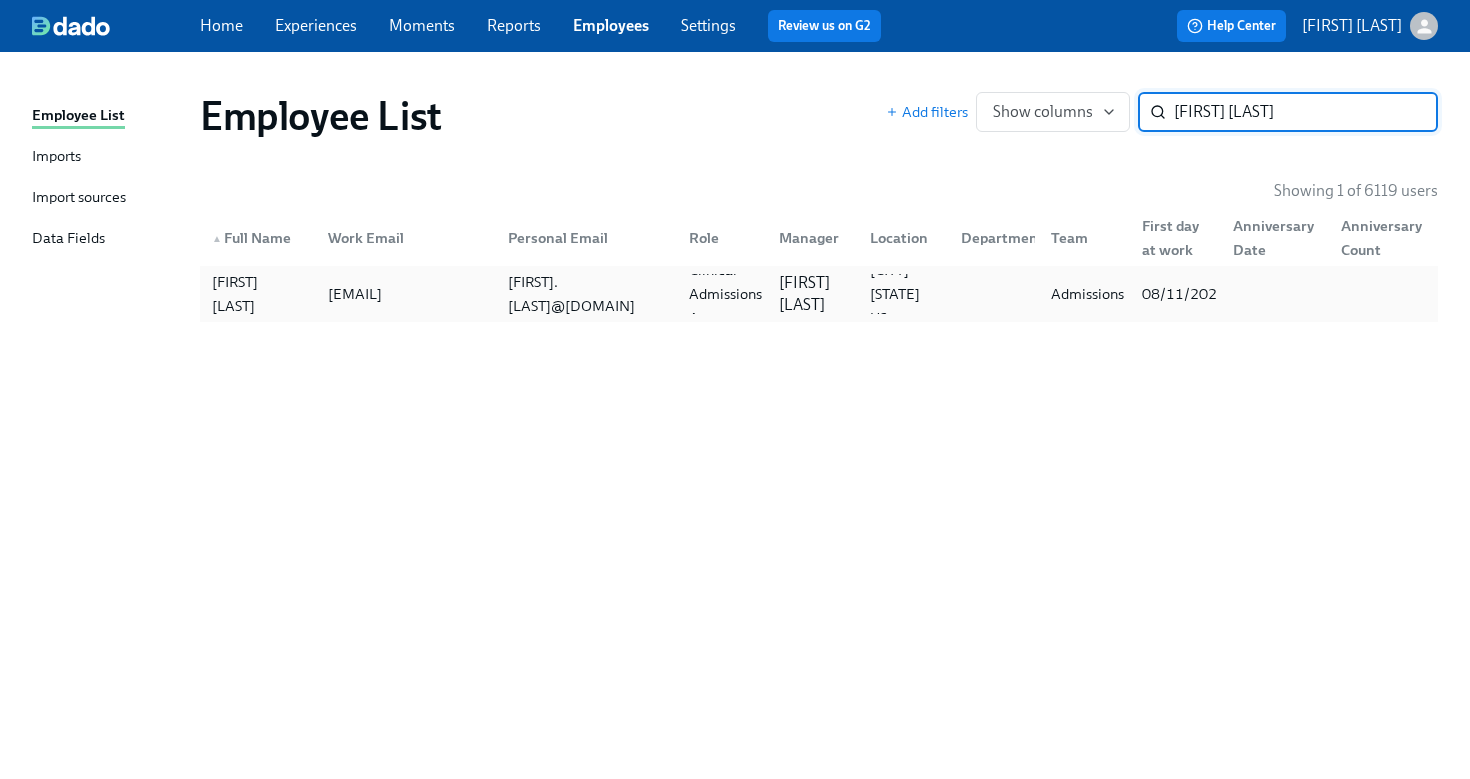 type on "[FIRST] [LAST]" 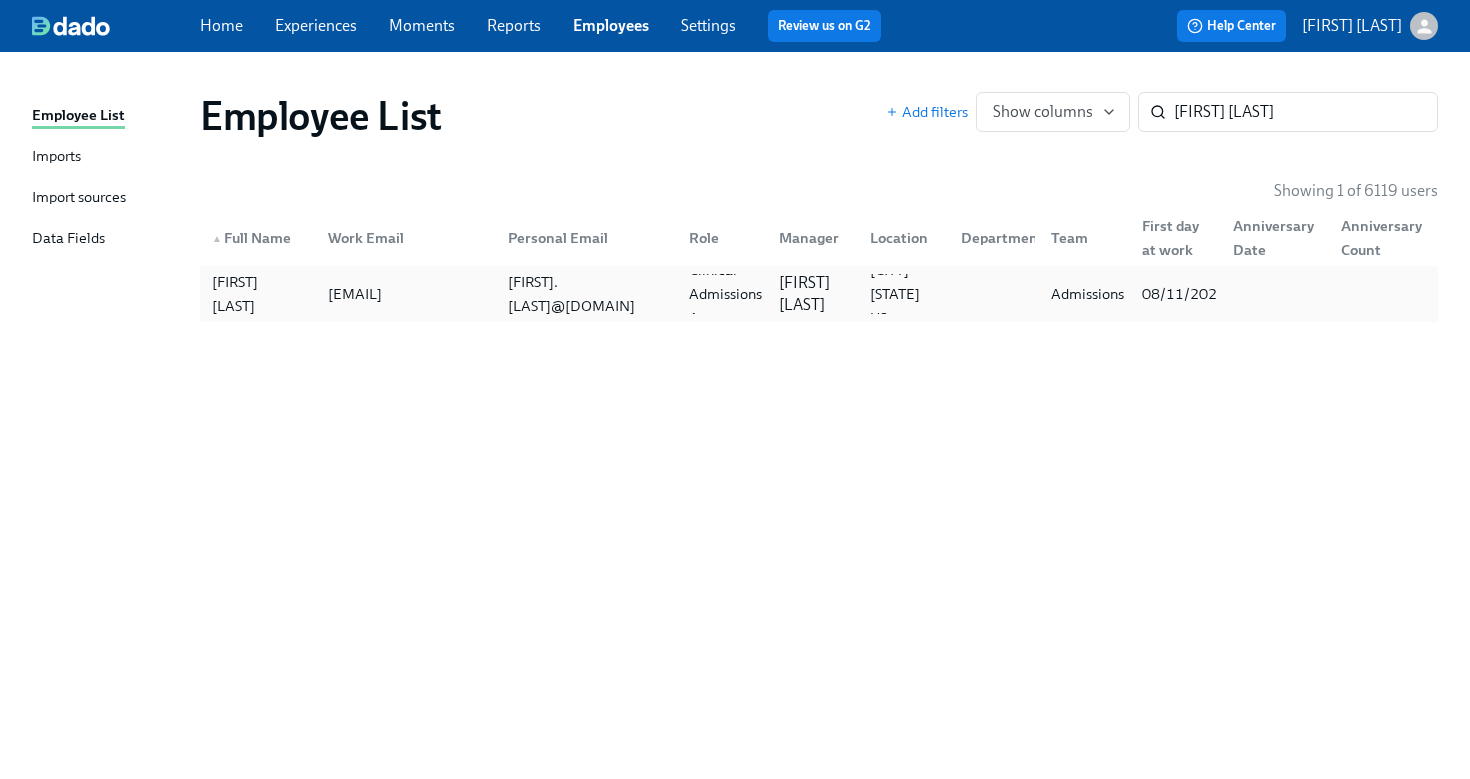 click on "[FIRST] [LAST]" at bounding box center [258, 294] 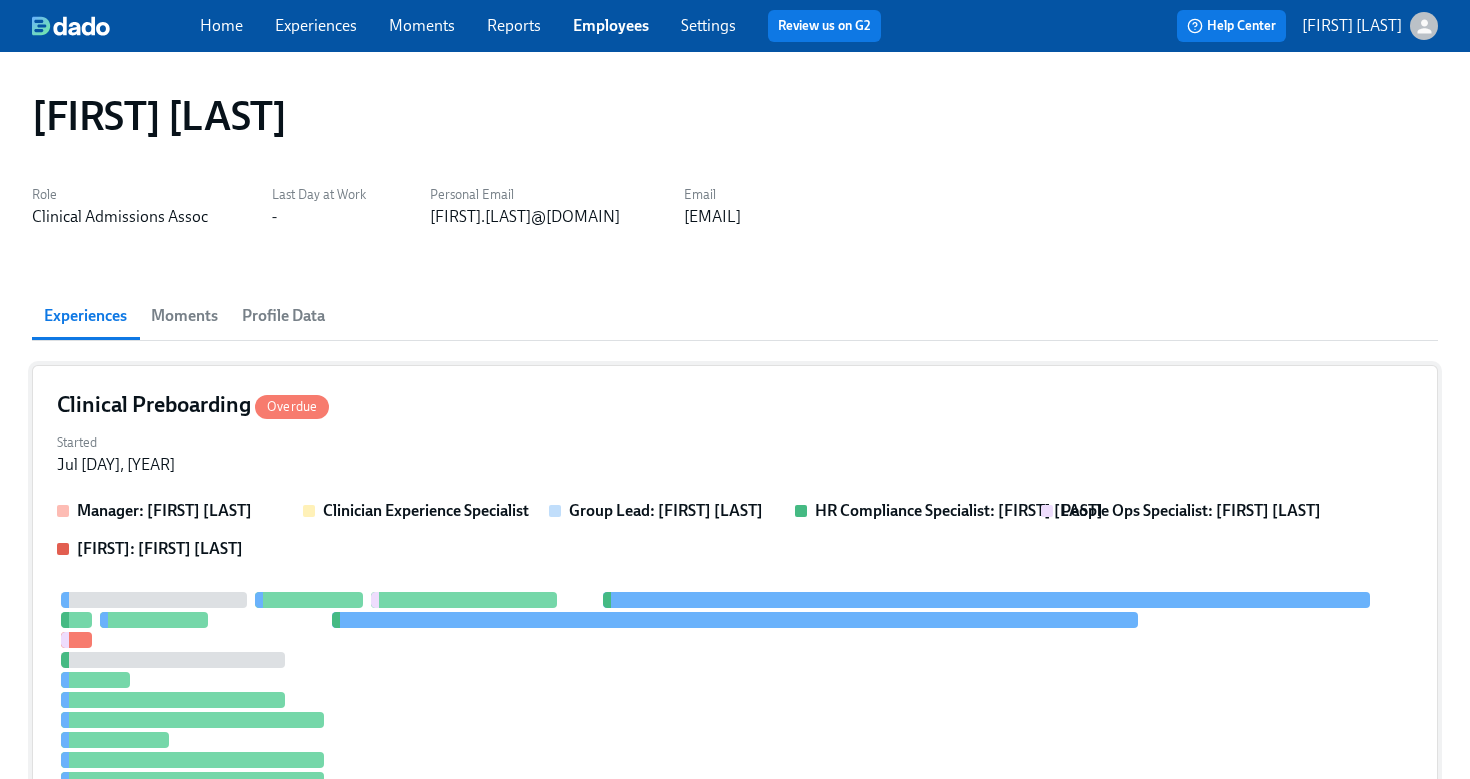 click on "Clinical Preboarding   Overdue Started [MONTH] [DD], [YYYY] Manager: [FIRST] [LAST] Clinician Experience Specialist Group Lead: [FIRST] [LAST] HR Compliance Specialist: [FIRST] [LAST] People Ops Specialist: [FIRST] [LAST] [CITY]: [FIRST] [LAST] 1" at bounding box center (735, 654) 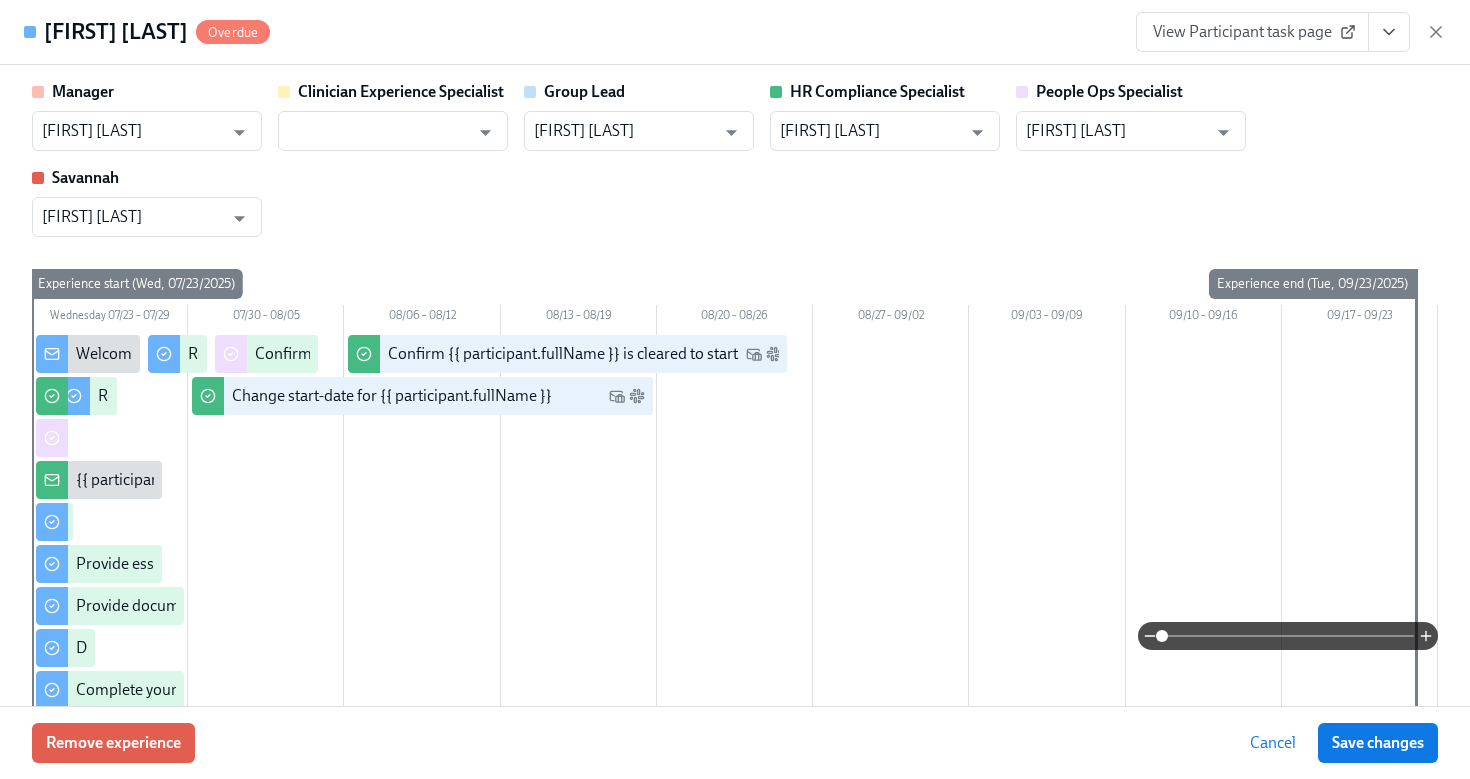 click at bounding box center [1389, 32] 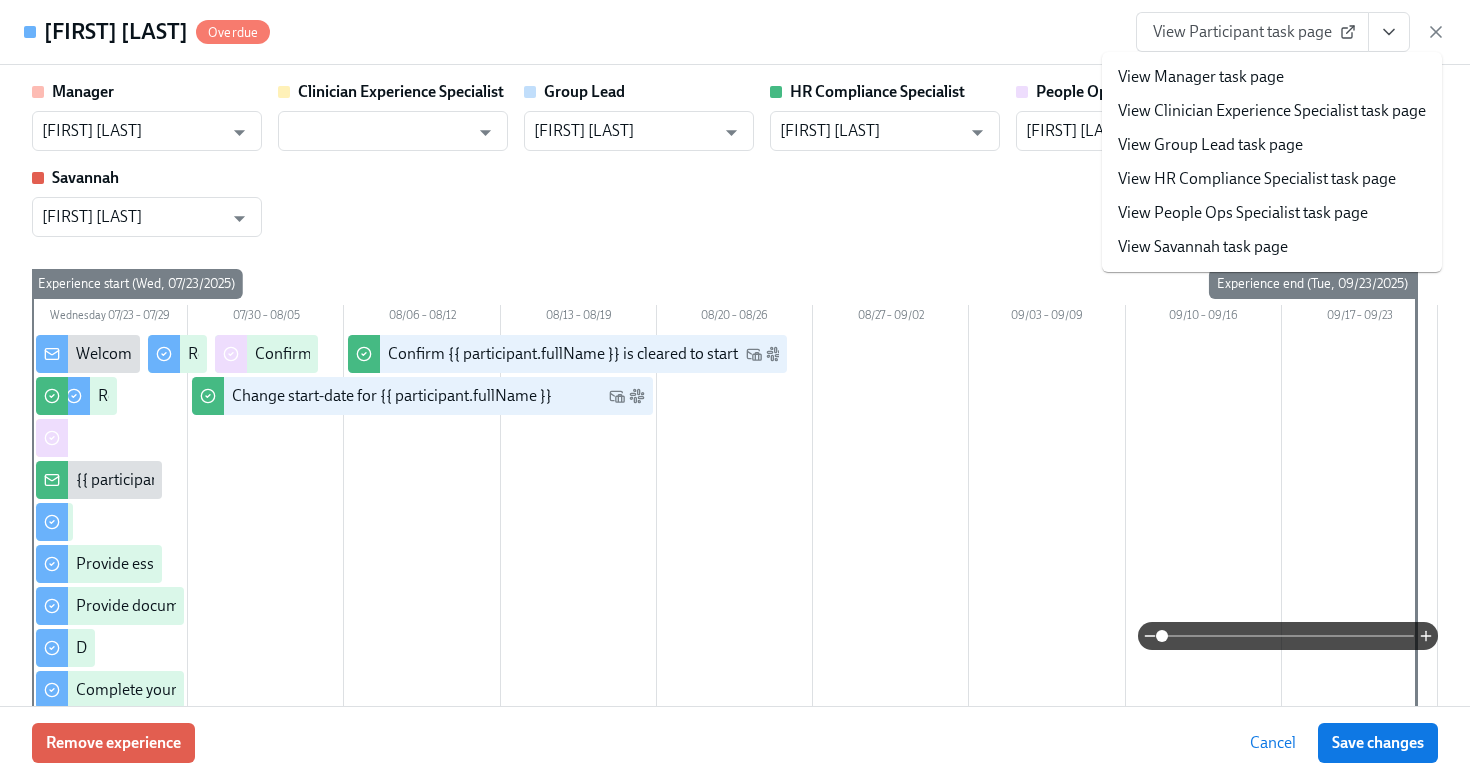 click on "View HR Compliance Specialist task page" at bounding box center [1257, 179] 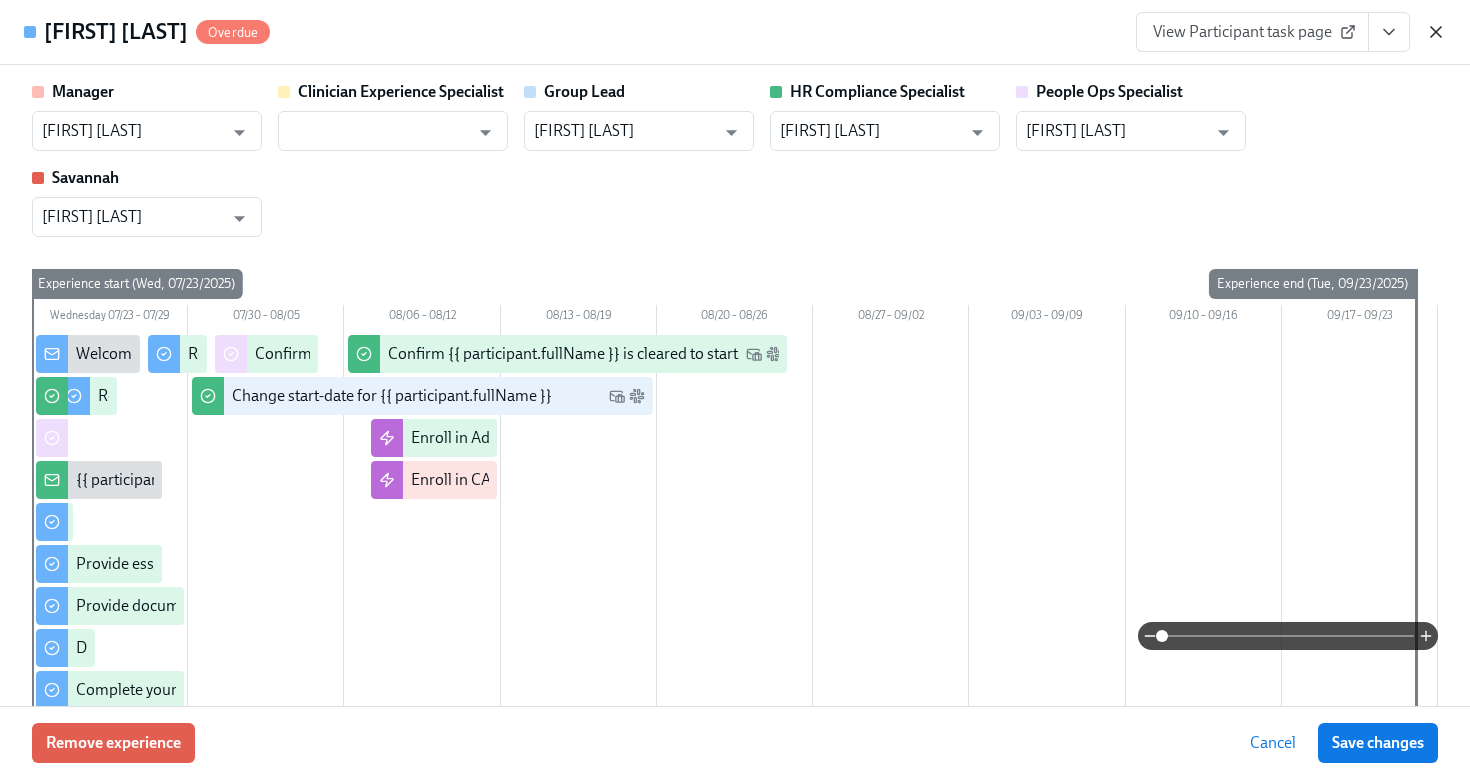 click 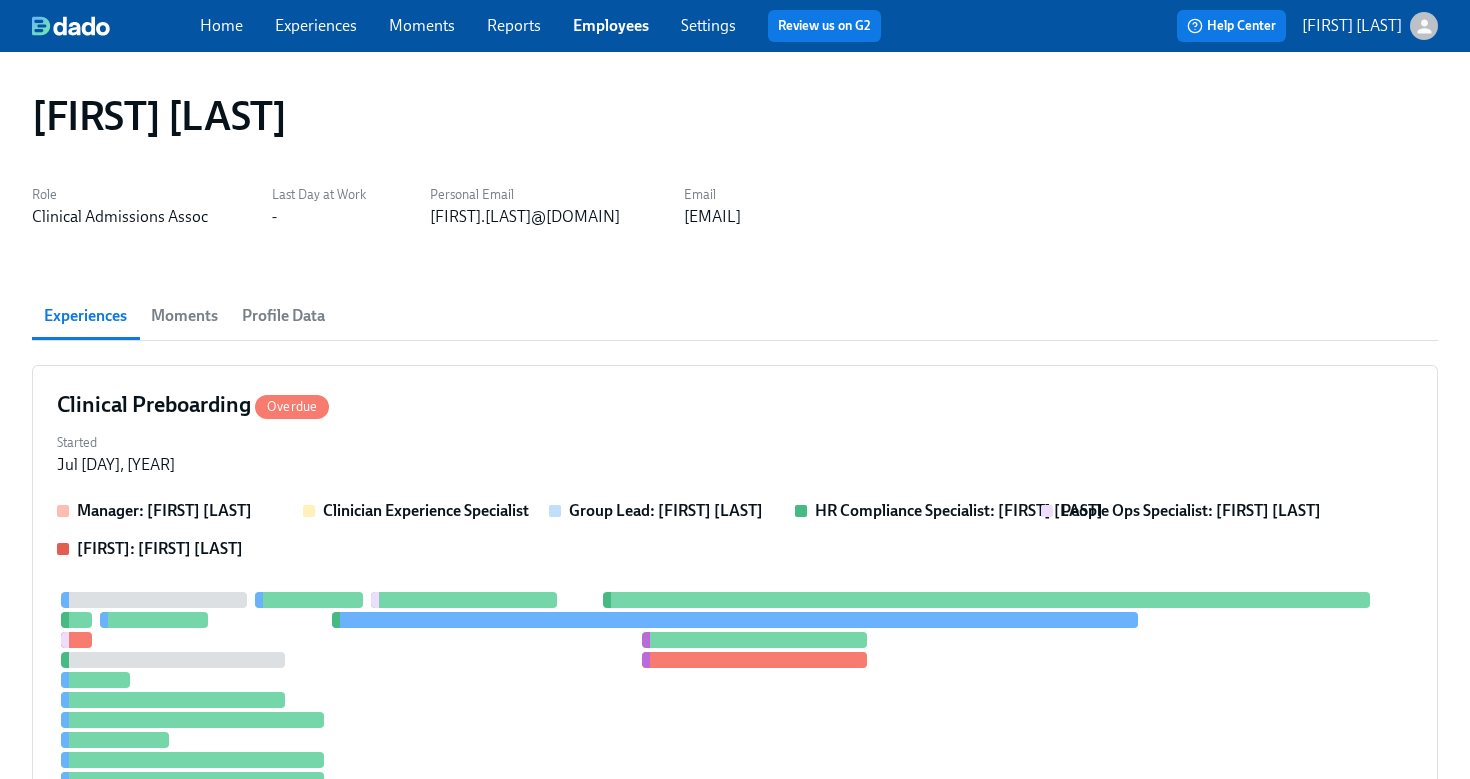 click on "Employees" at bounding box center (611, 25) 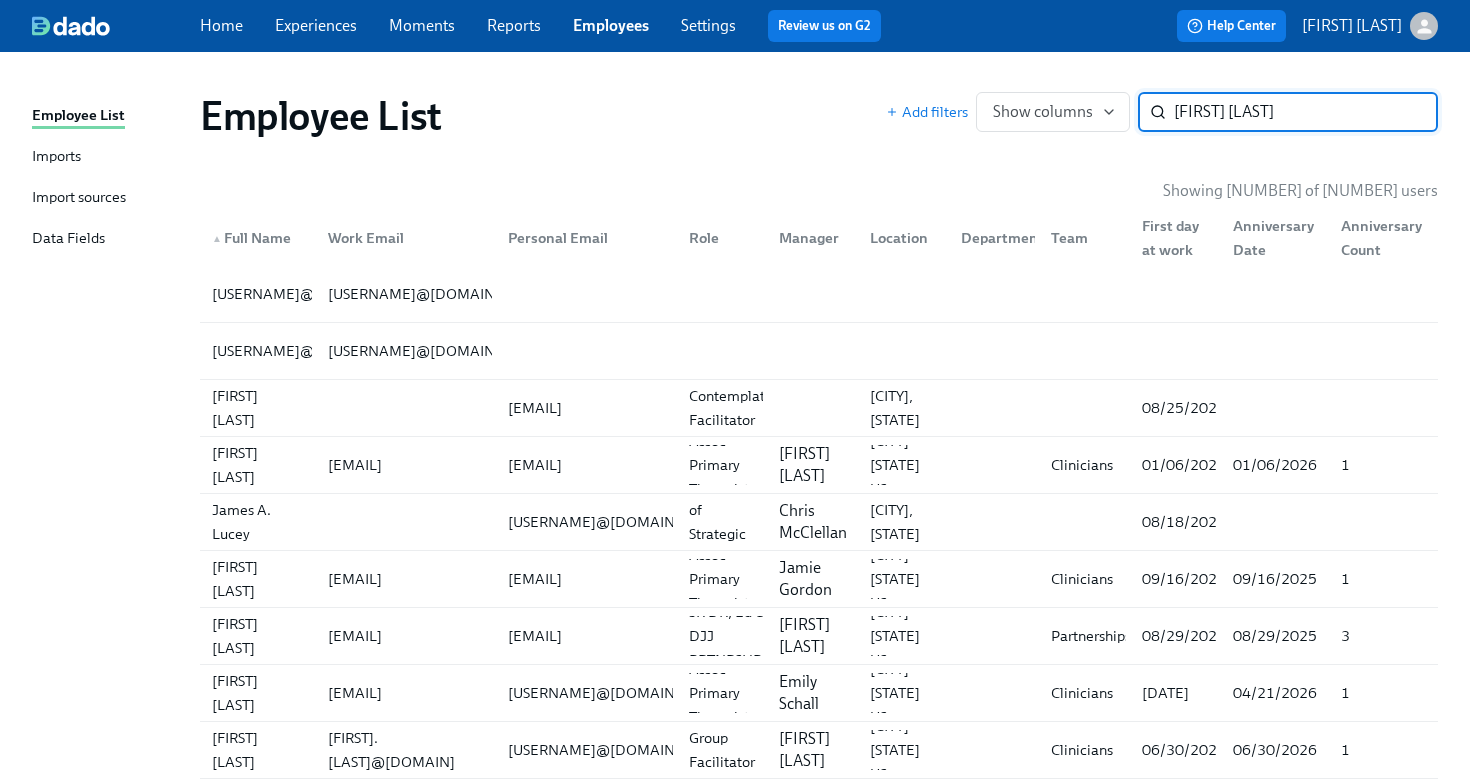 type on "[FIRST] [LAST]" 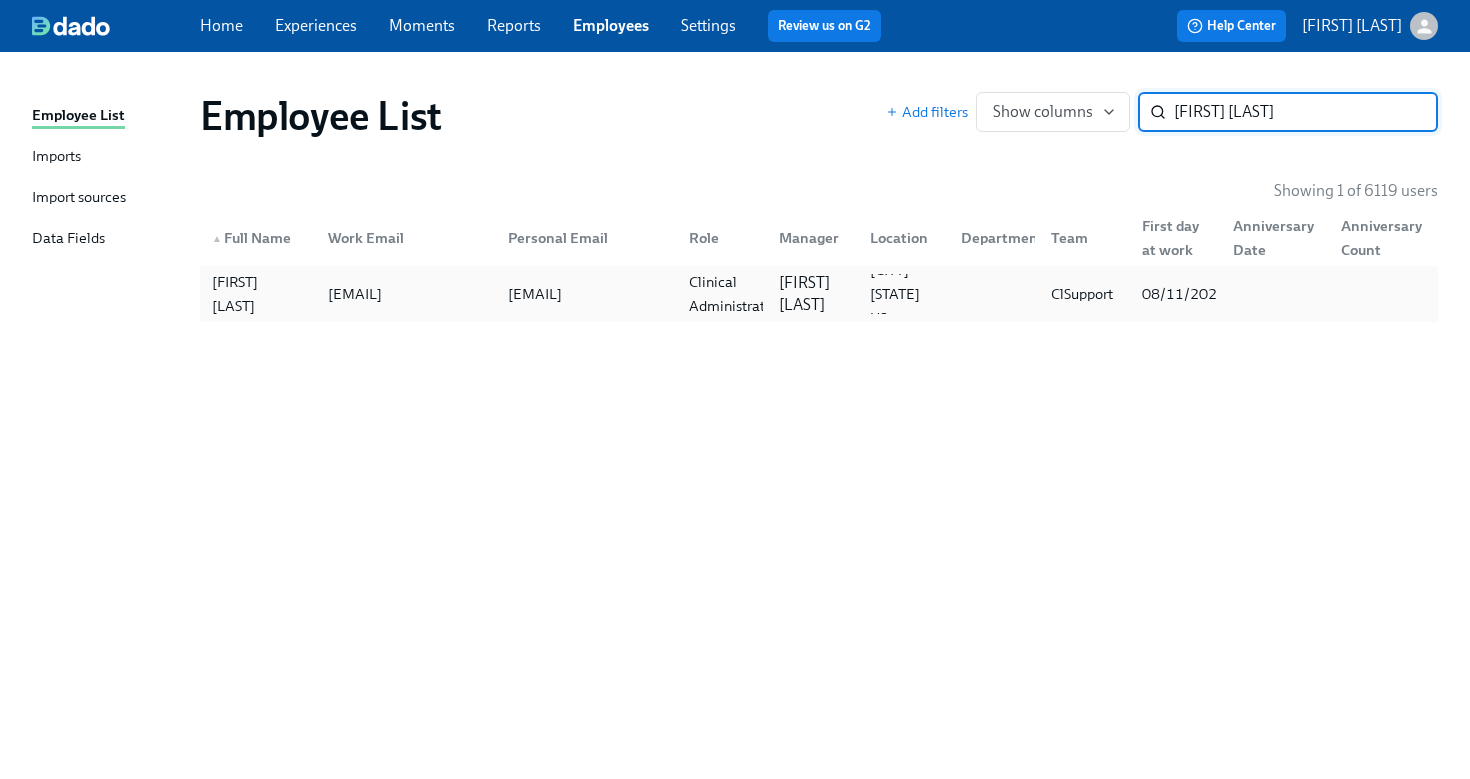 click on "[EMAIL]" at bounding box center [355, 294] 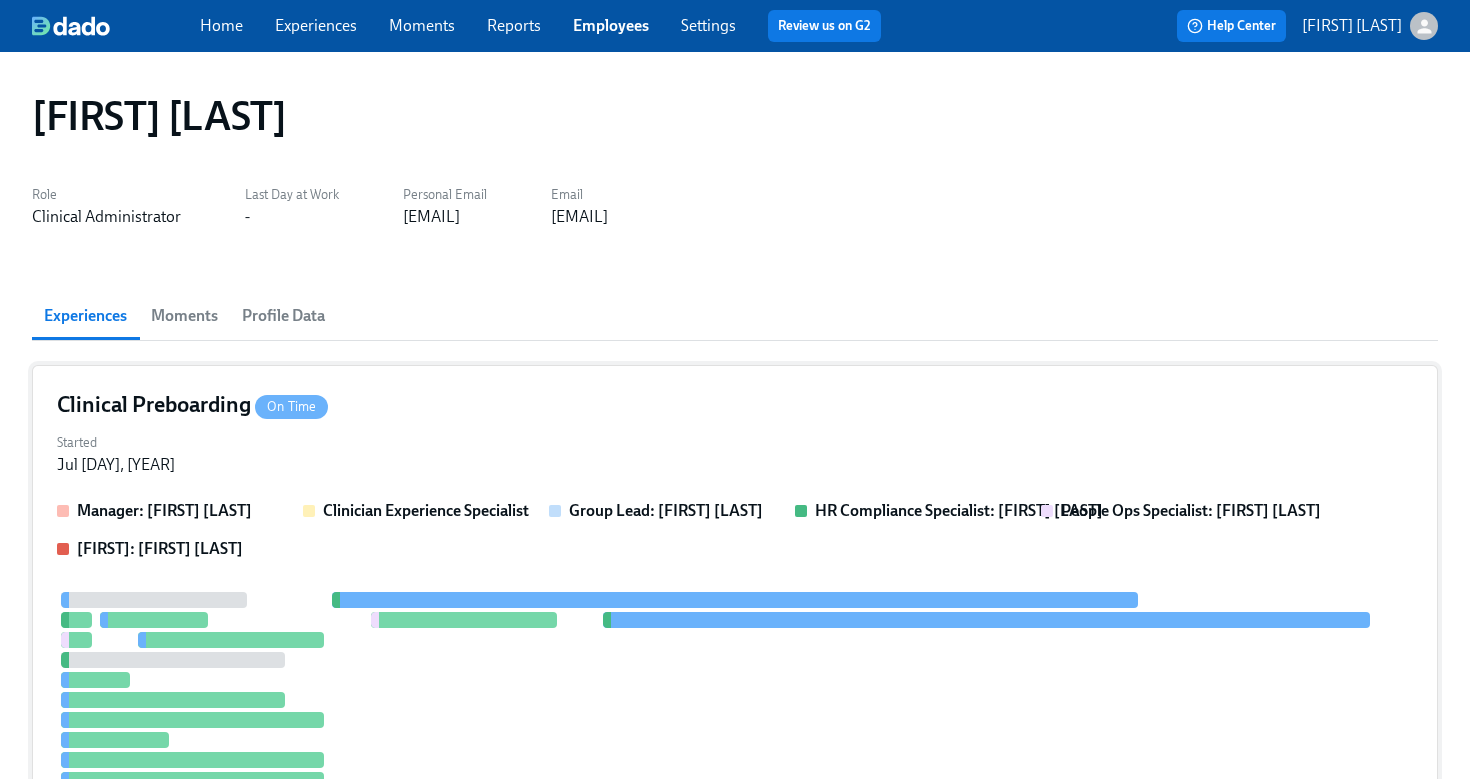 click on "Started Jul [DAY], [YEAR]" at bounding box center [735, 452] 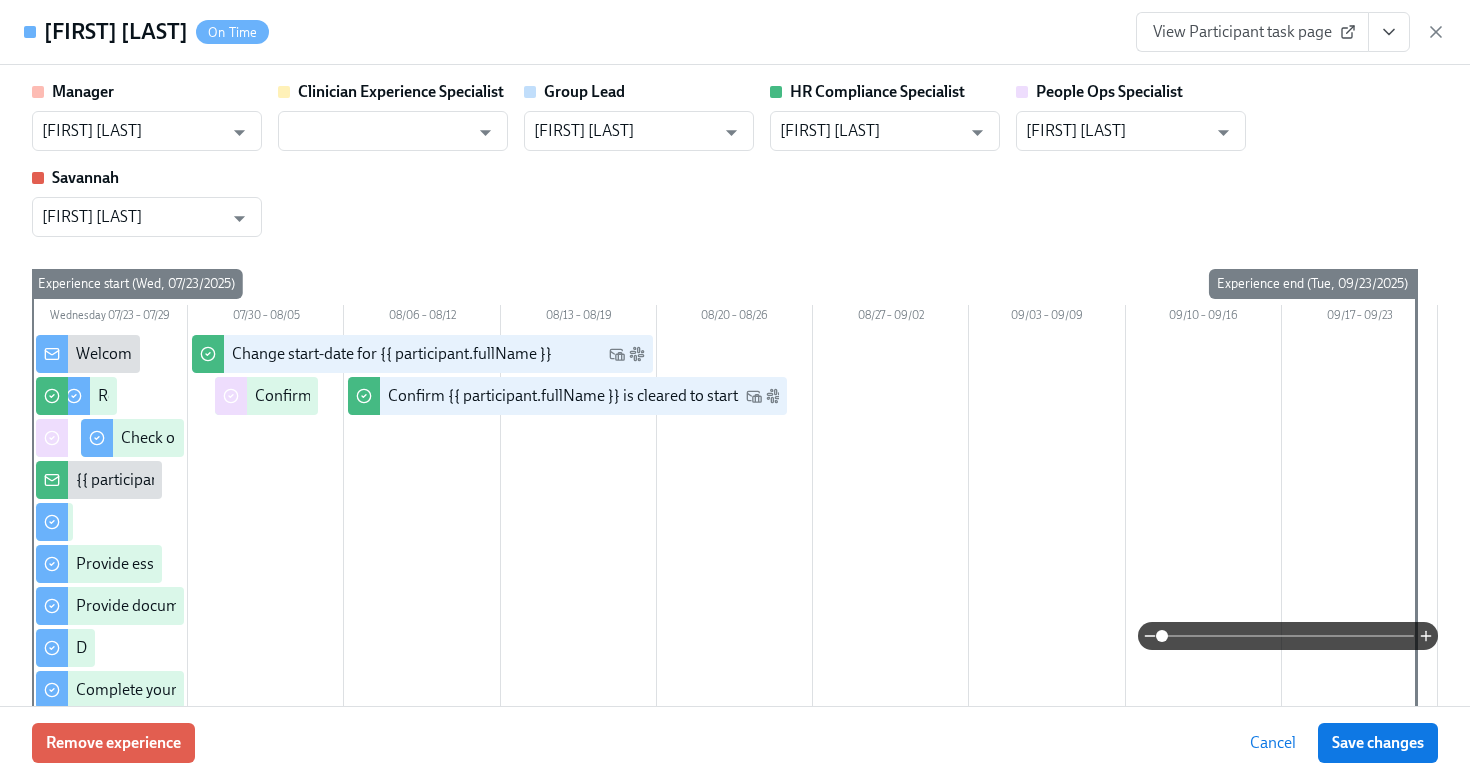 click at bounding box center [1389, 32] 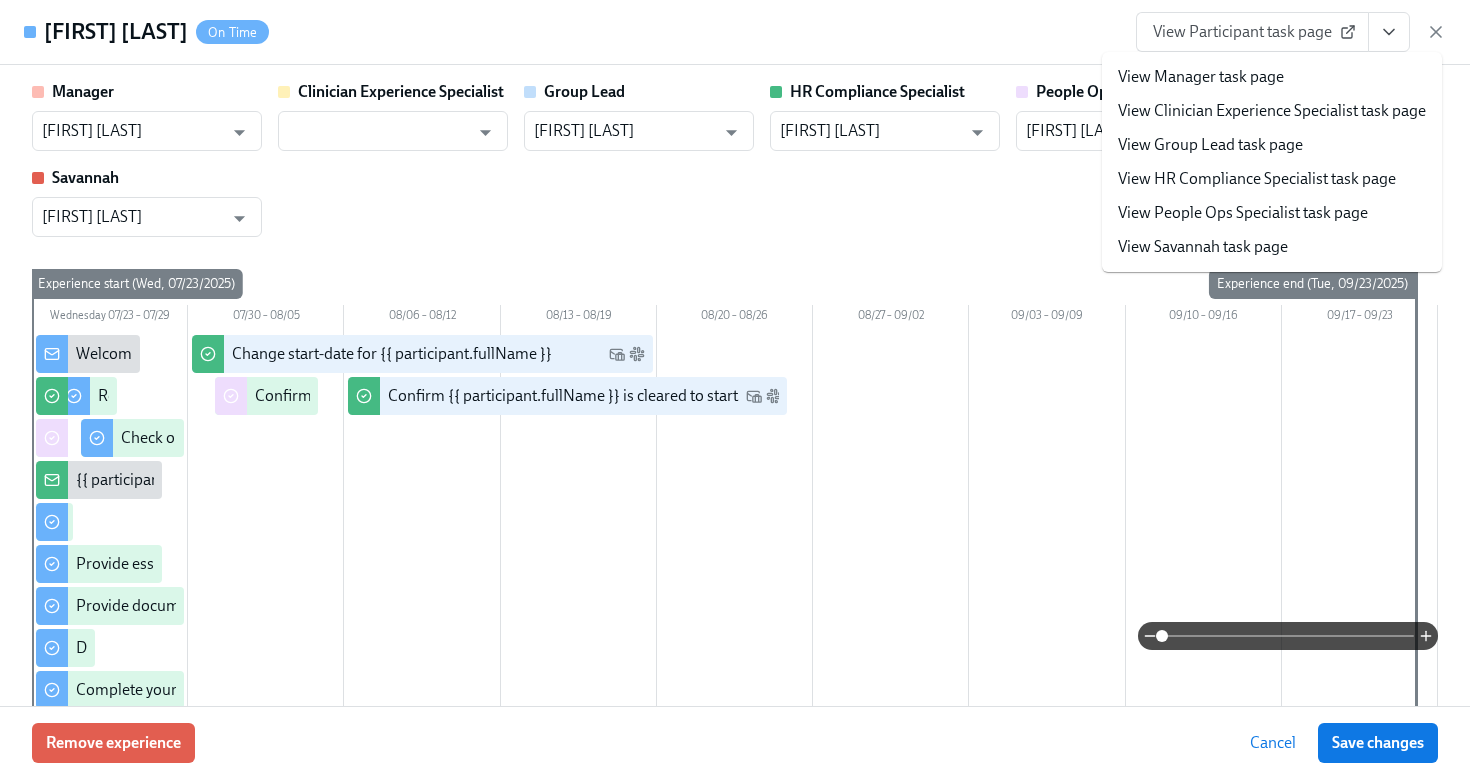 click on "View HR Compliance Specialist task page" at bounding box center [1257, 179] 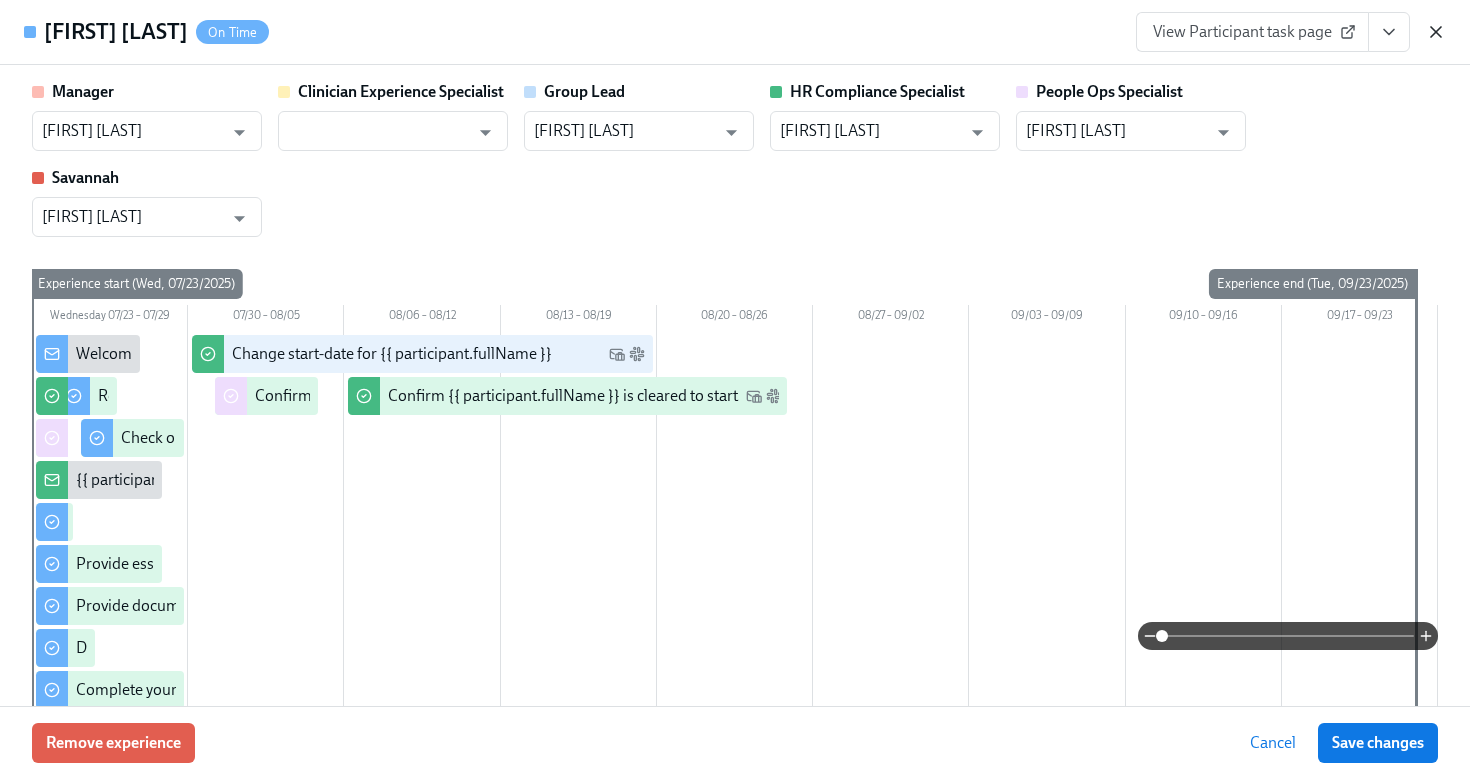 click 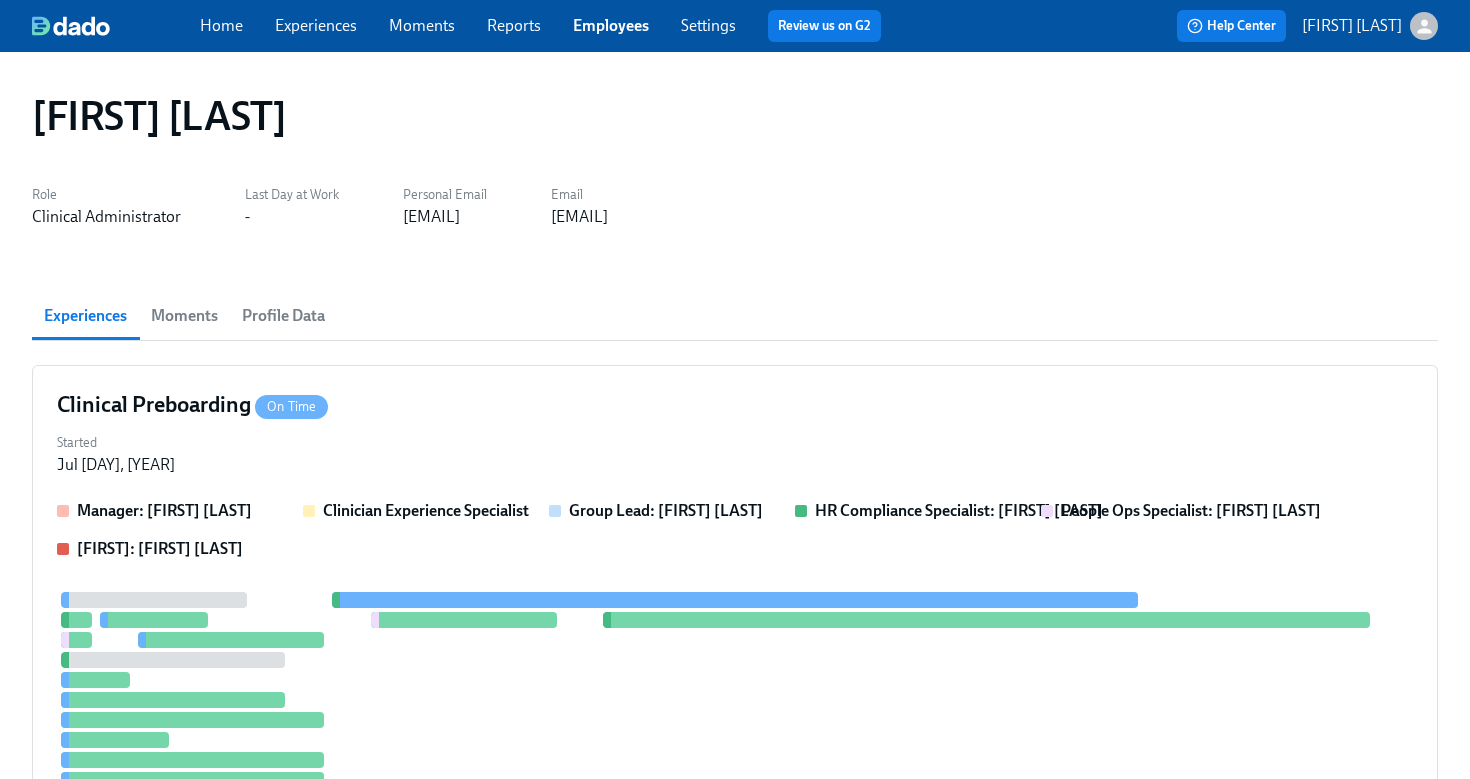 click on "Employees" at bounding box center [611, 25] 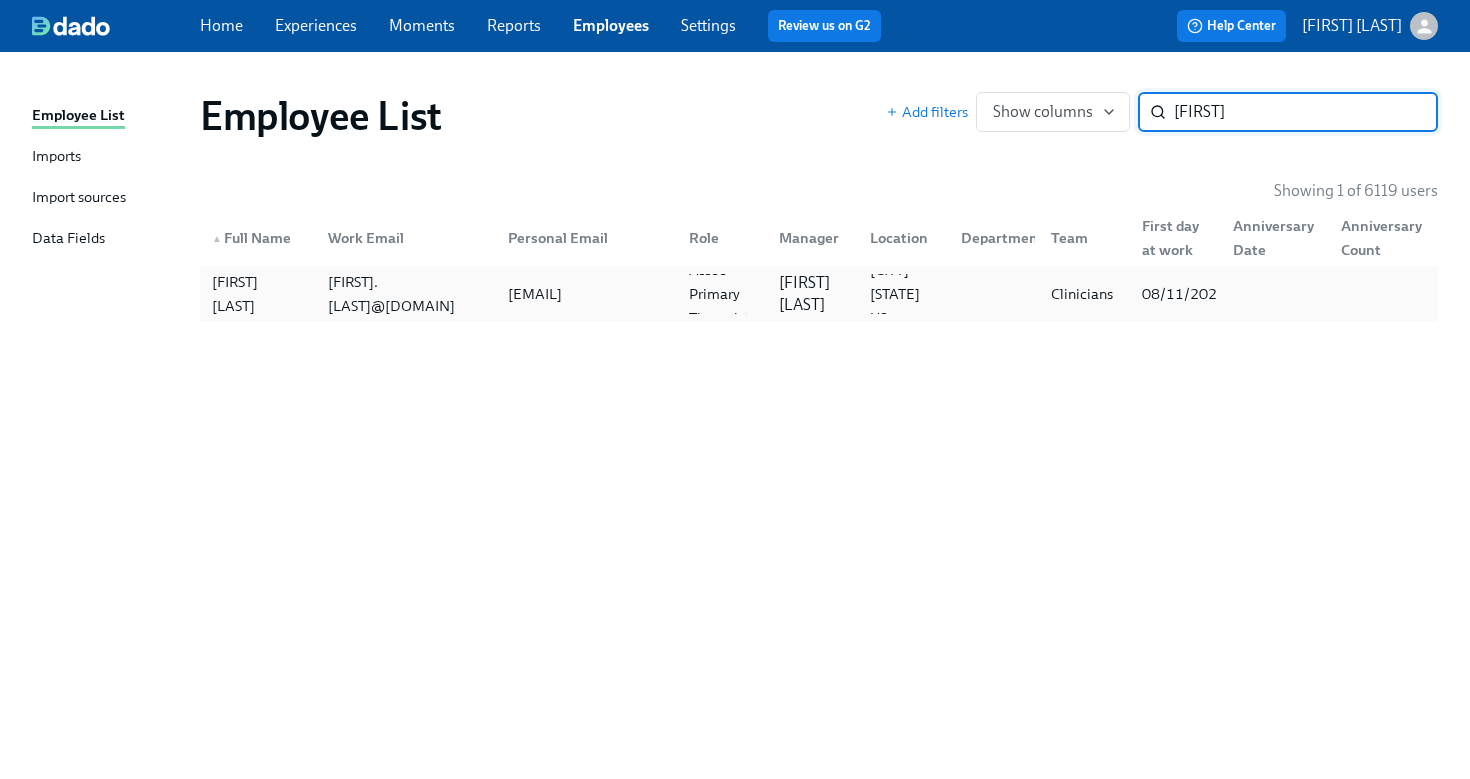 type on "[FIRST]" 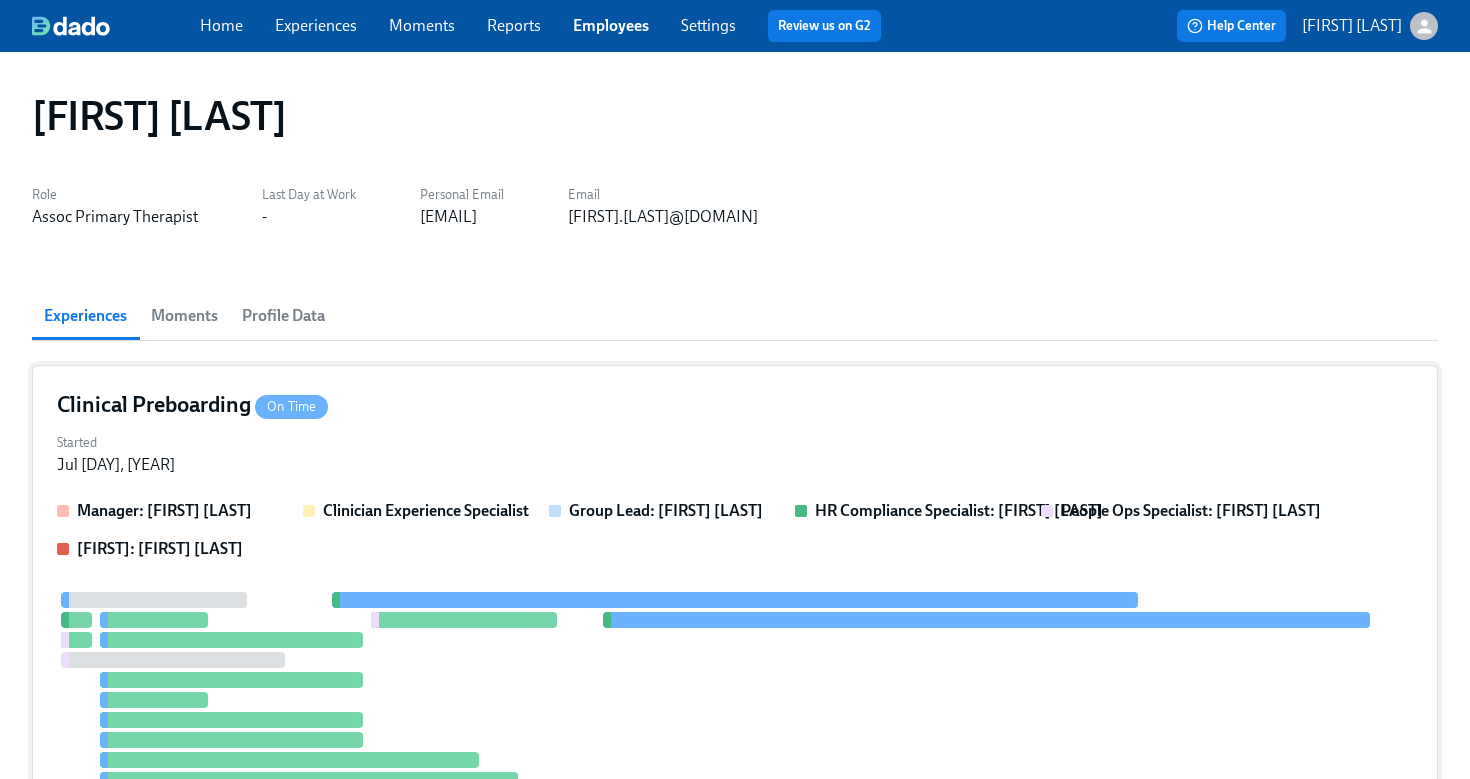 click on "Clinical Preboarding   On Time" at bounding box center [735, 405] 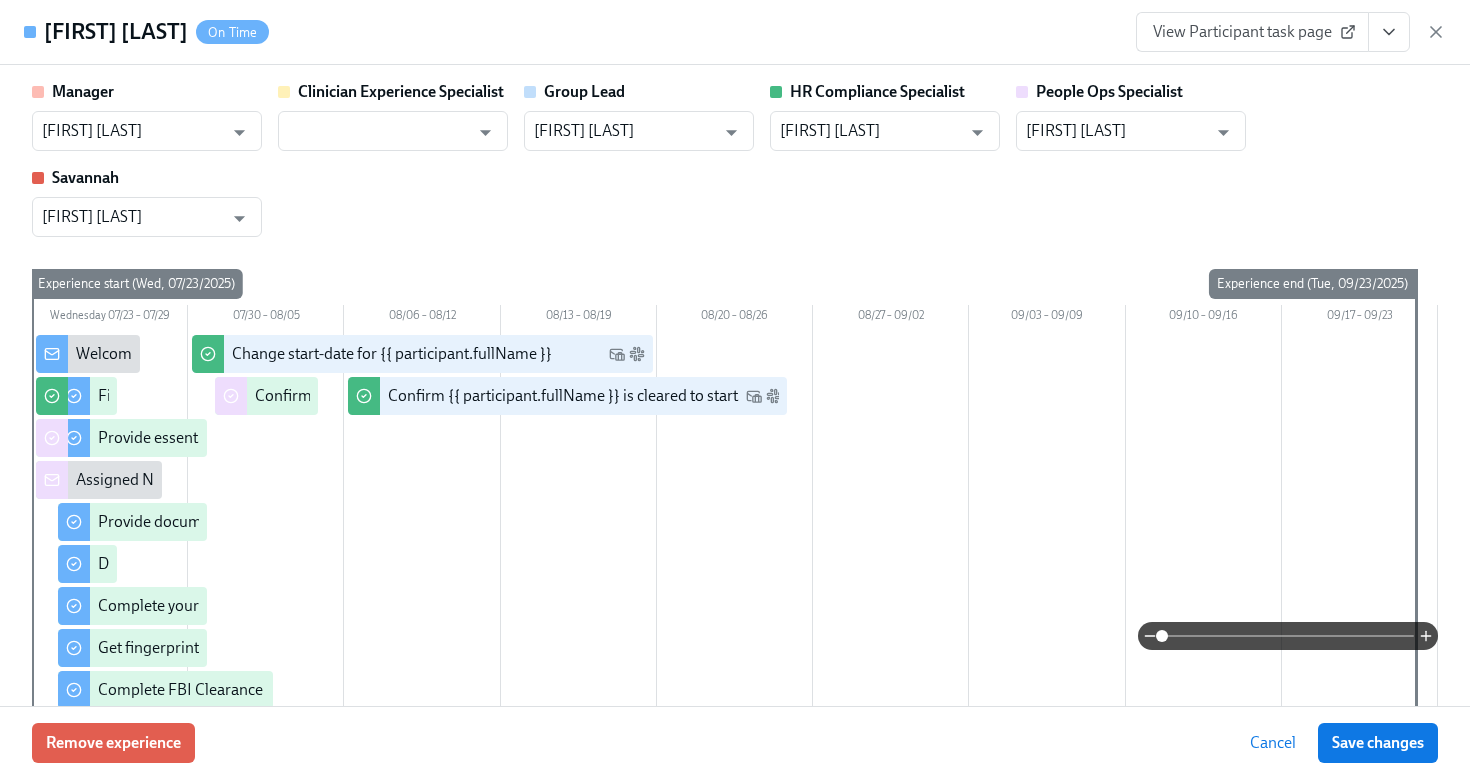 click 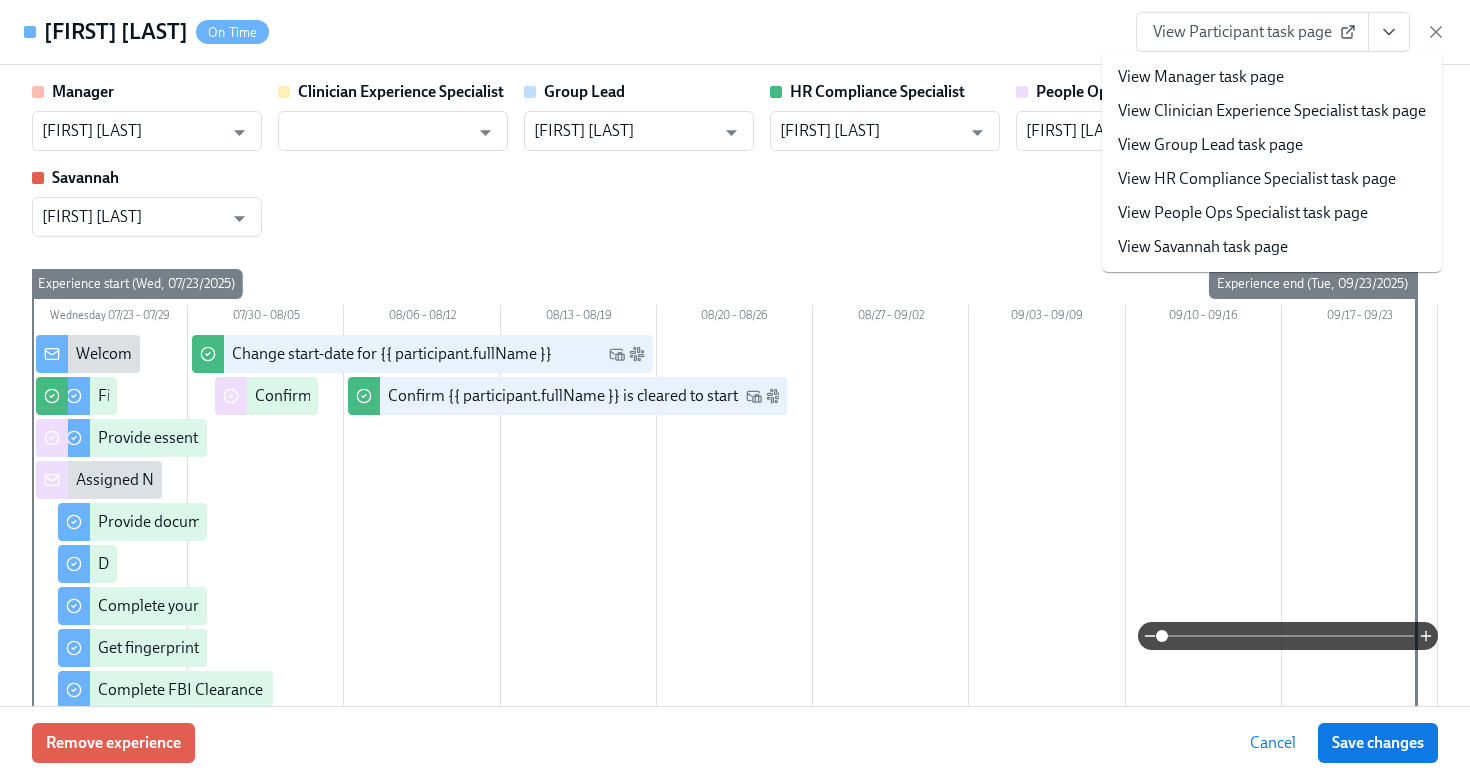 click on "View HR Compliance Specialist task page" at bounding box center (1257, 179) 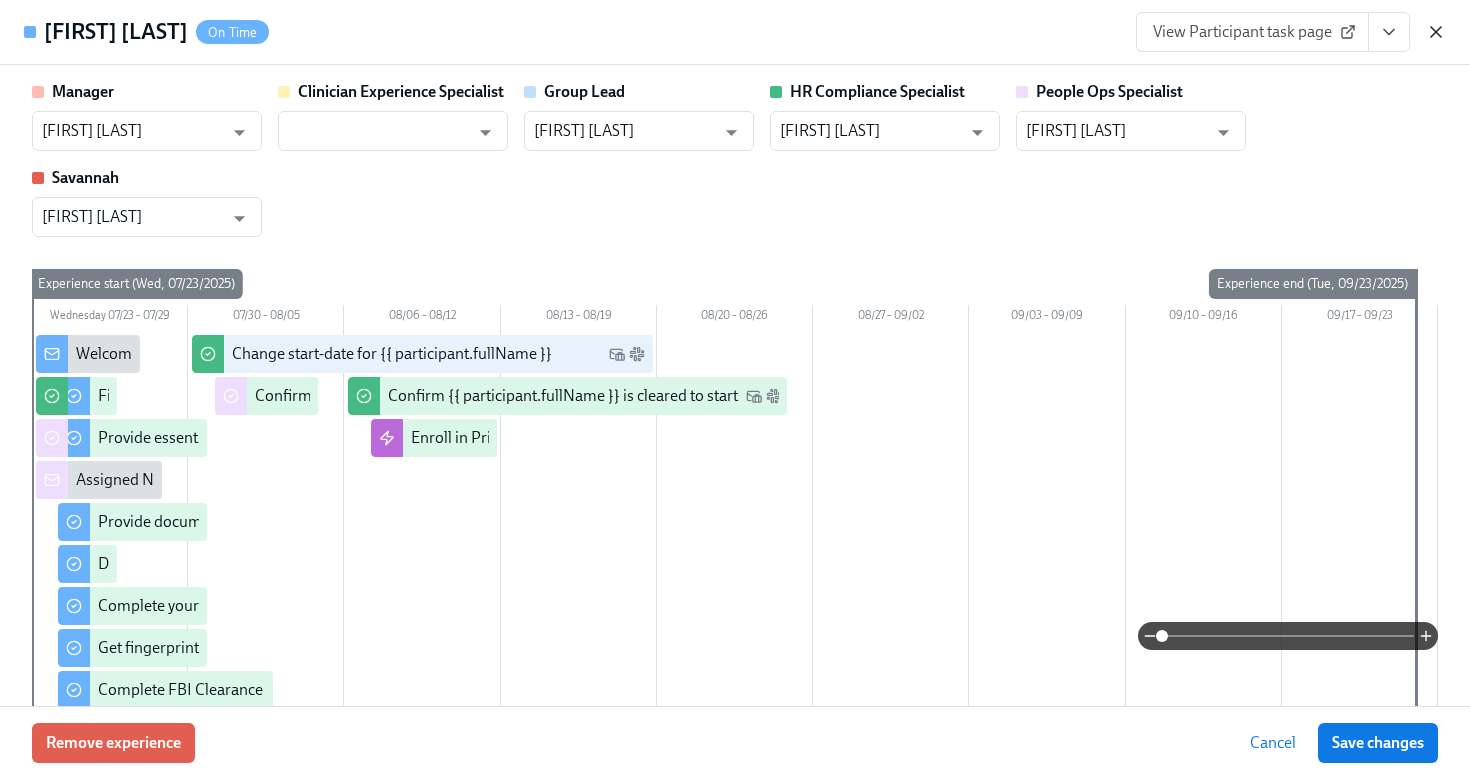 click 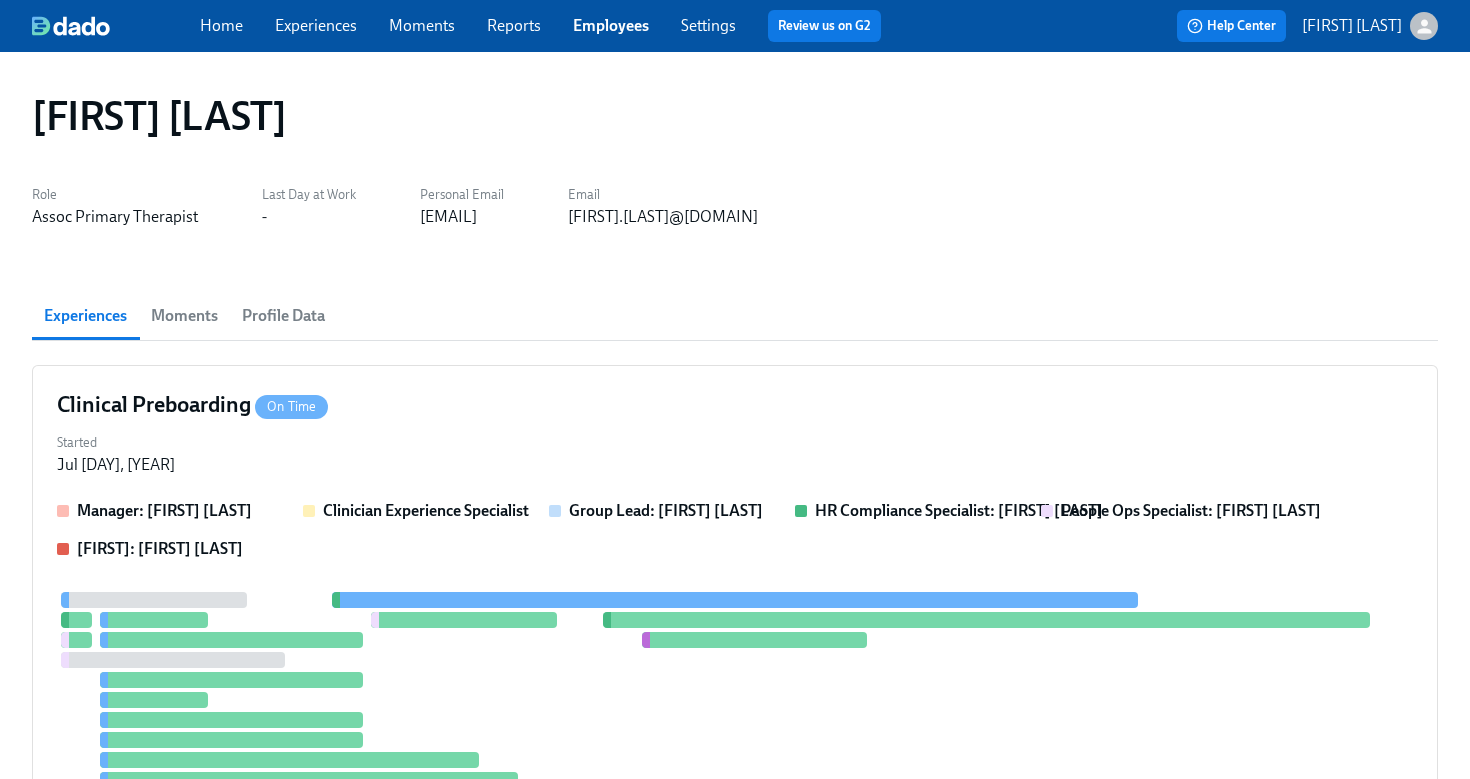 click on "Employees" at bounding box center [611, 25] 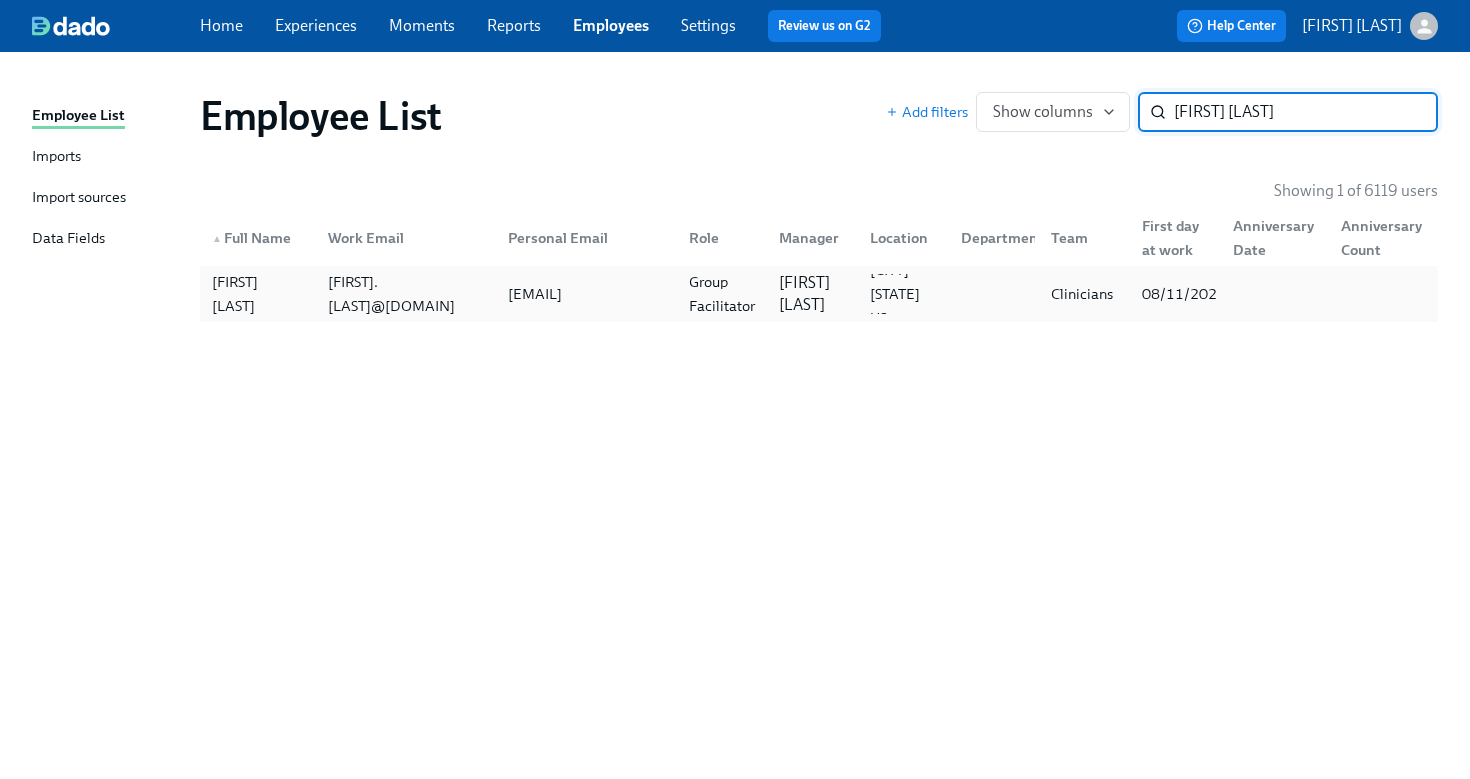 type on "[FIRST] [LAST]" 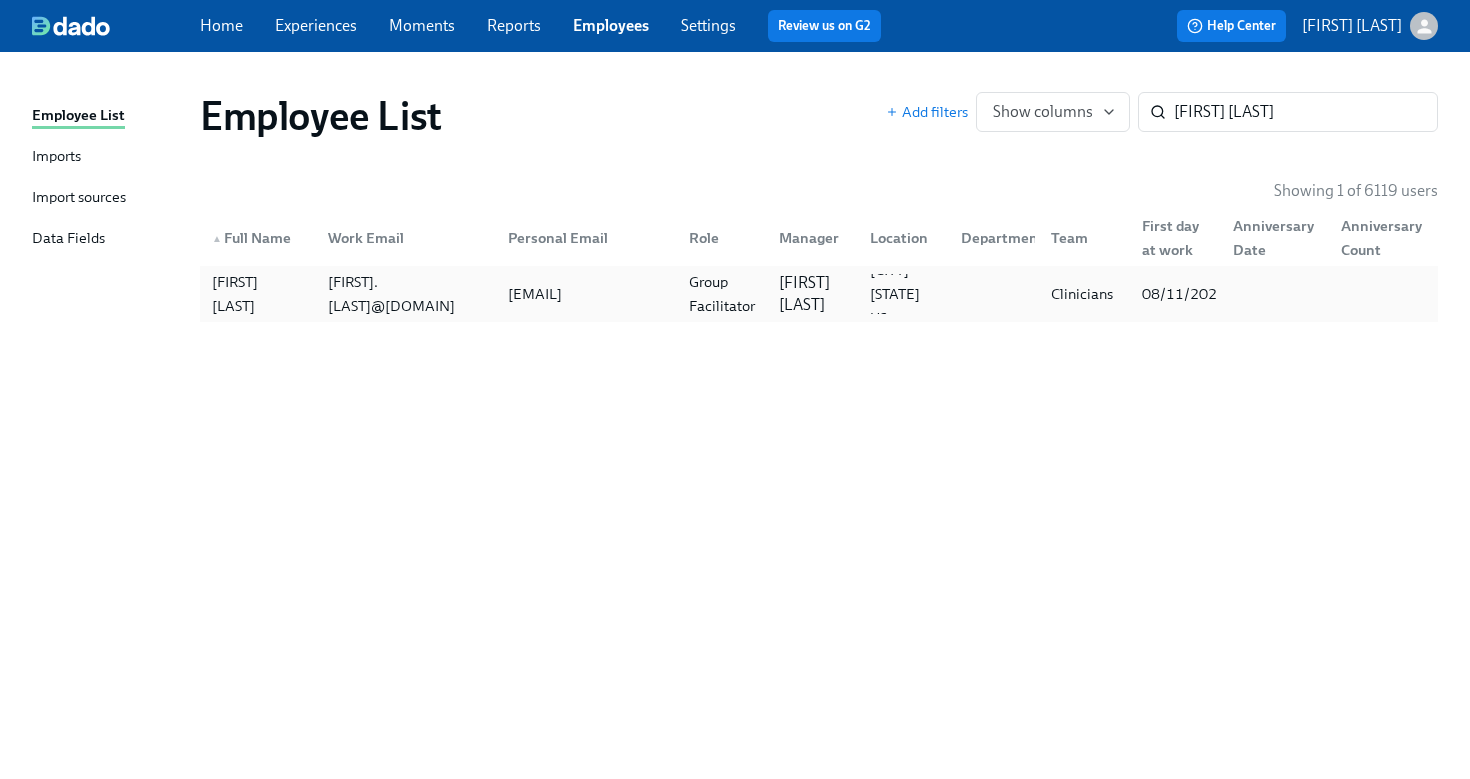 click on "[FIRST].[LAST]@[DOMAIN]" at bounding box center (406, 294) 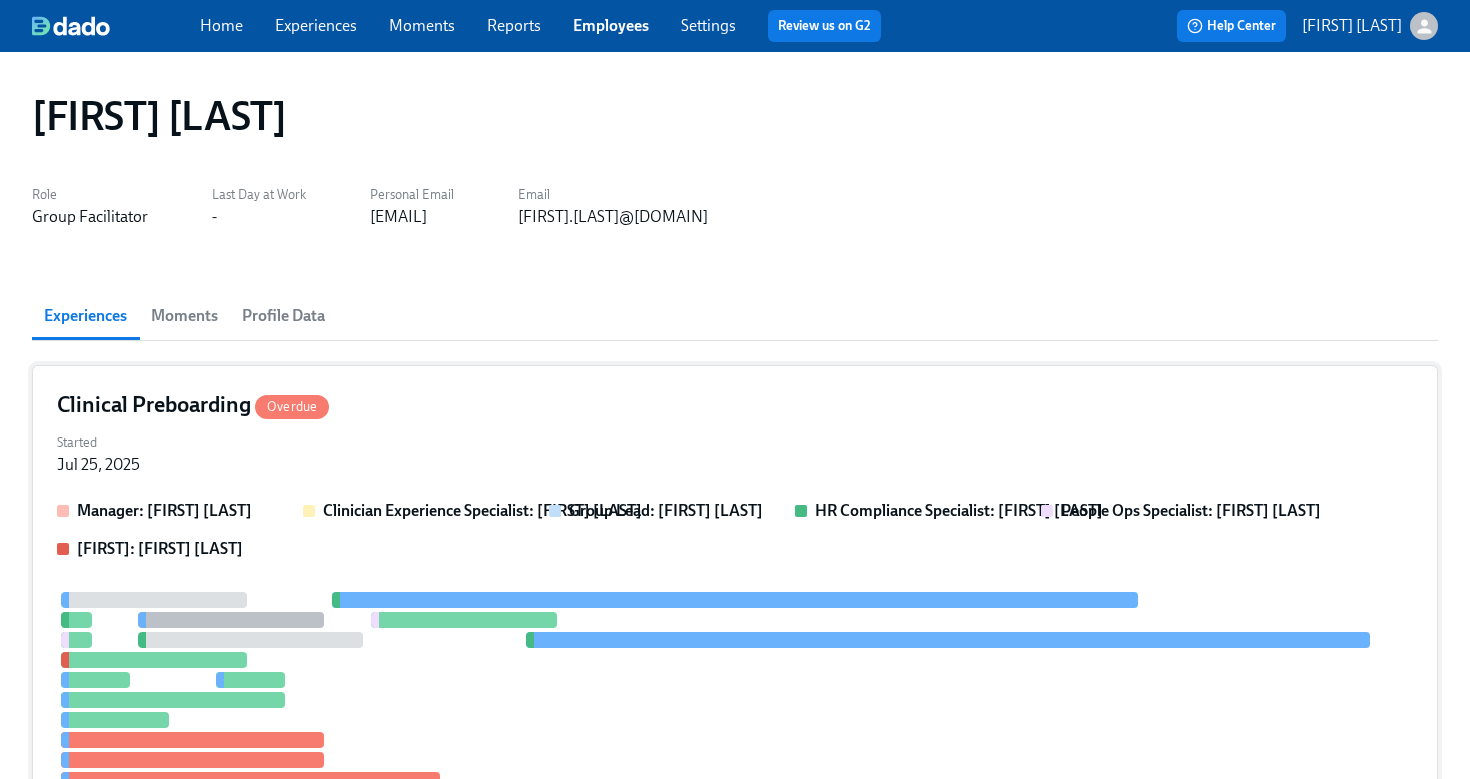 click on "Started Jul 25, 2025" at bounding box center [735, 452] 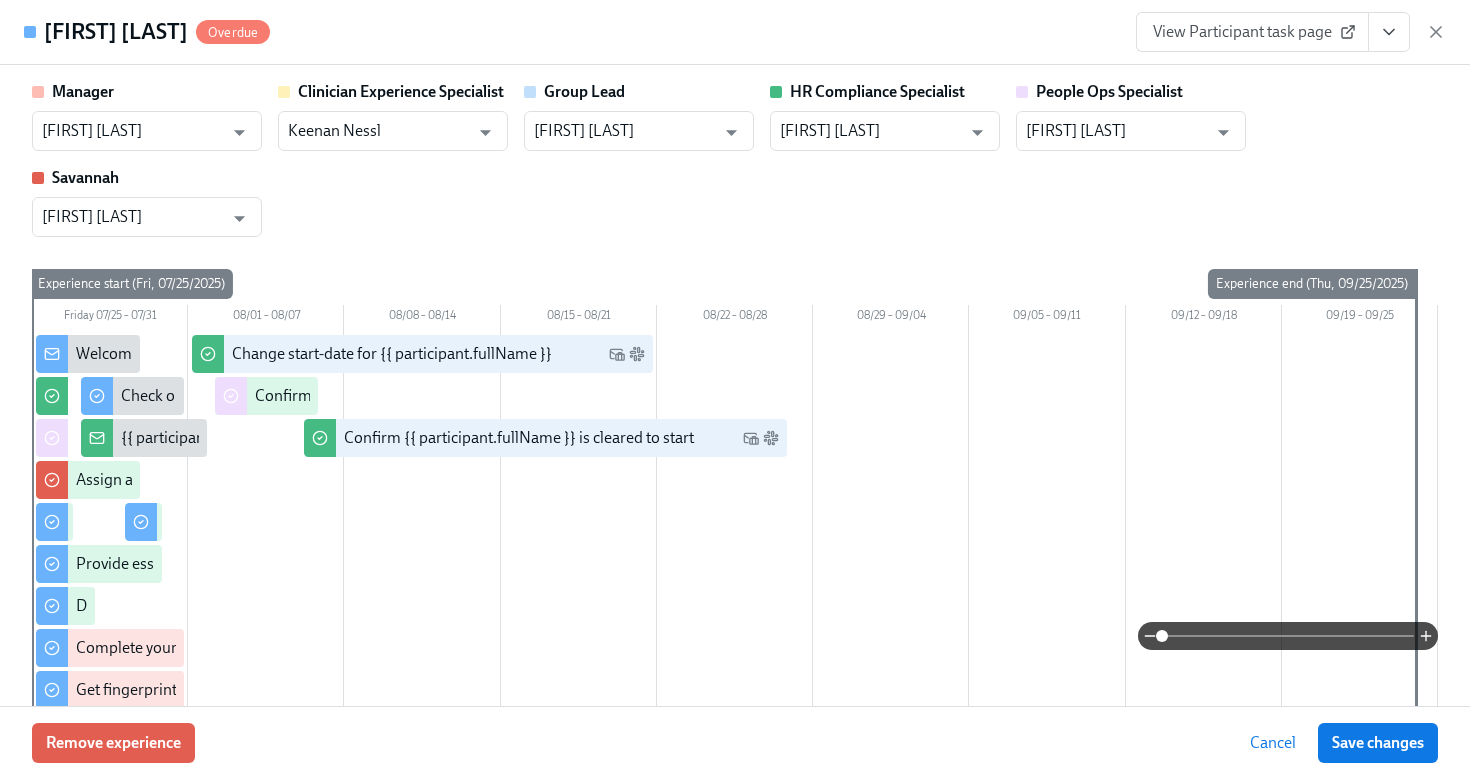 click 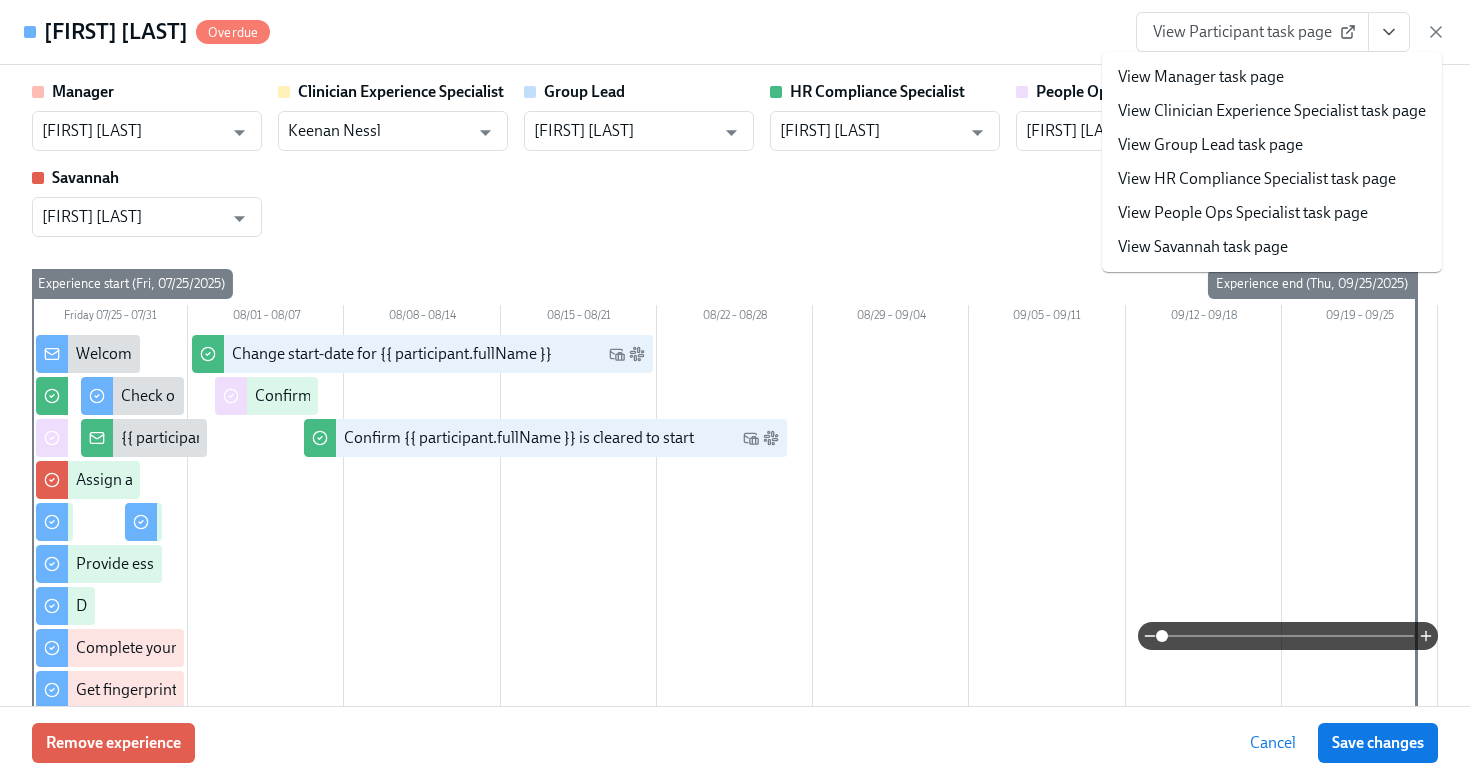 click on "View HR Compliance Specialist task page" at bounding box center (1257, 179) 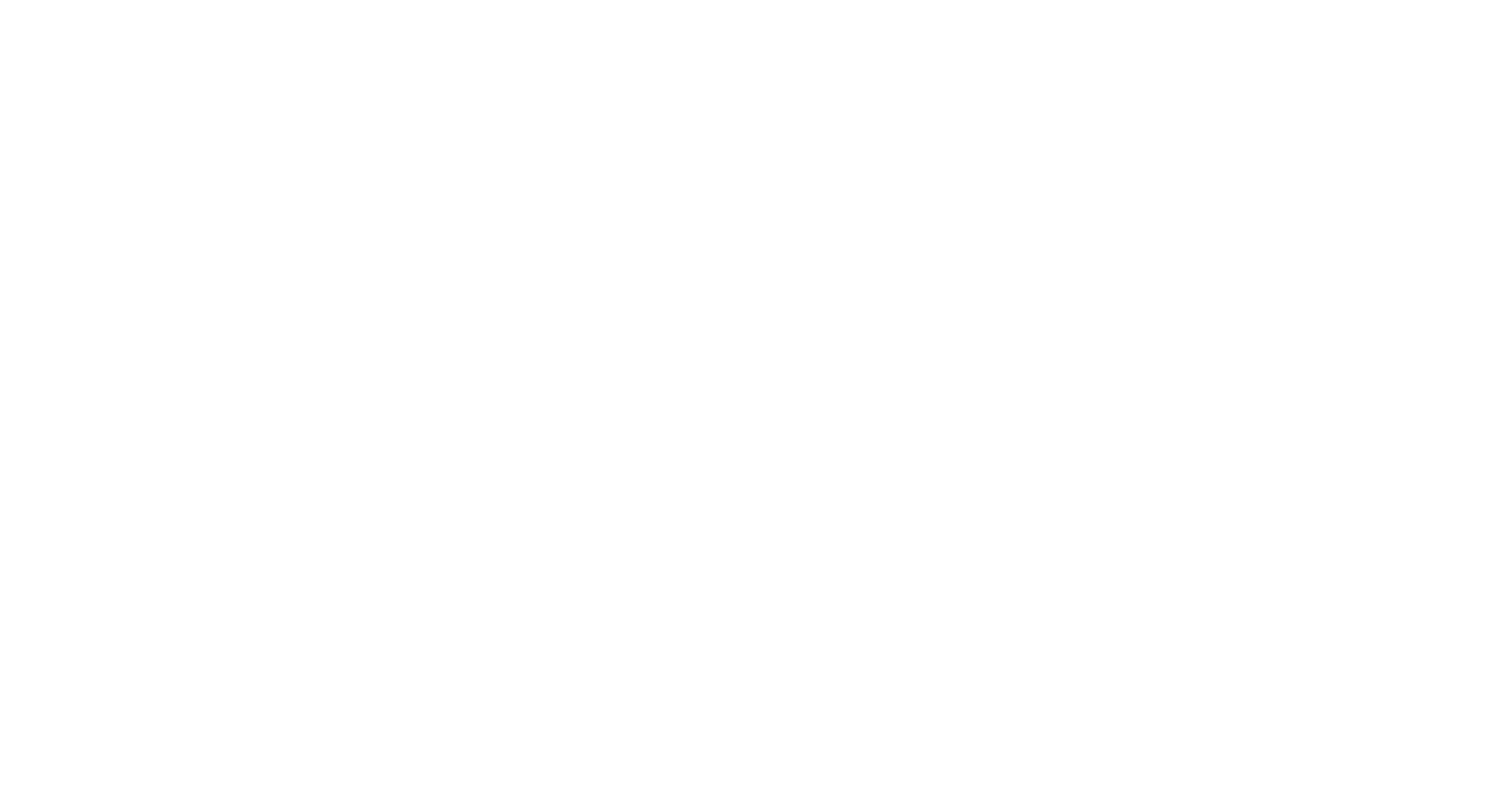 scroll, scrollTop: 0, scrollLeft: 0, axis: both 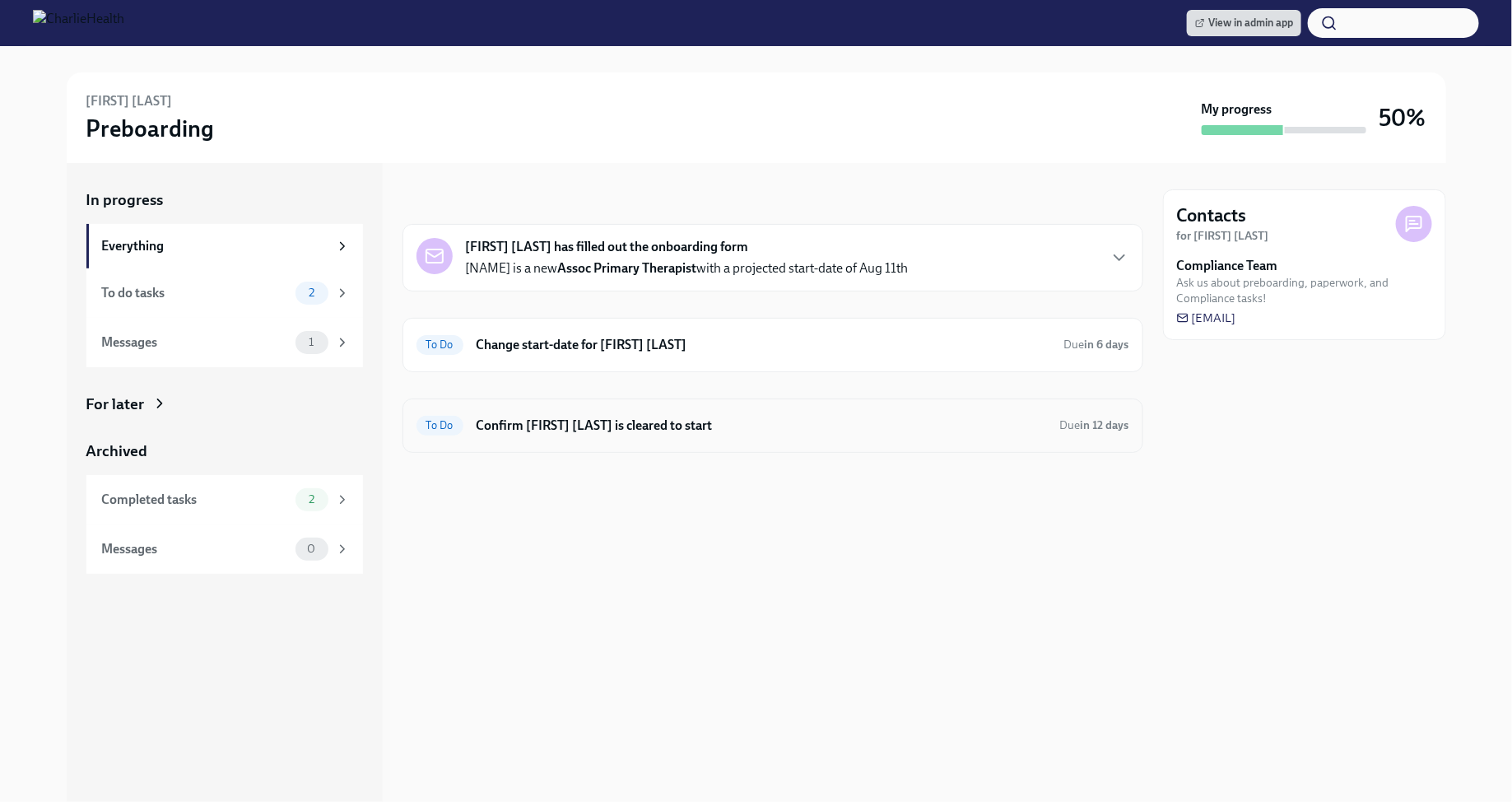 click on "Confirm Delaney Kemp is cleared to start" at bounding box center (761, 426) 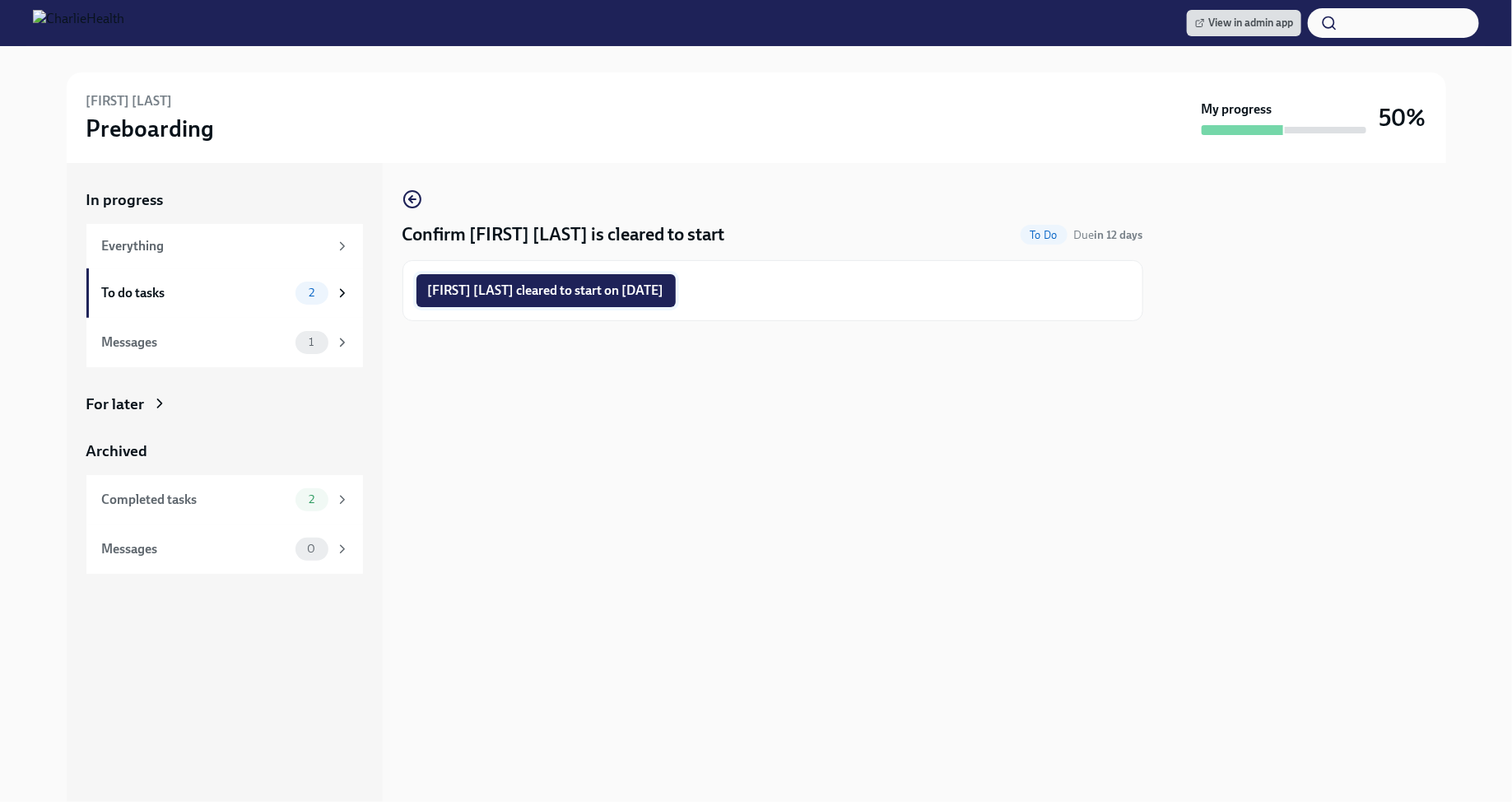 click on "Delaney Kemp cleared to start on 08/11/2025" at bounding box center [546, 291] 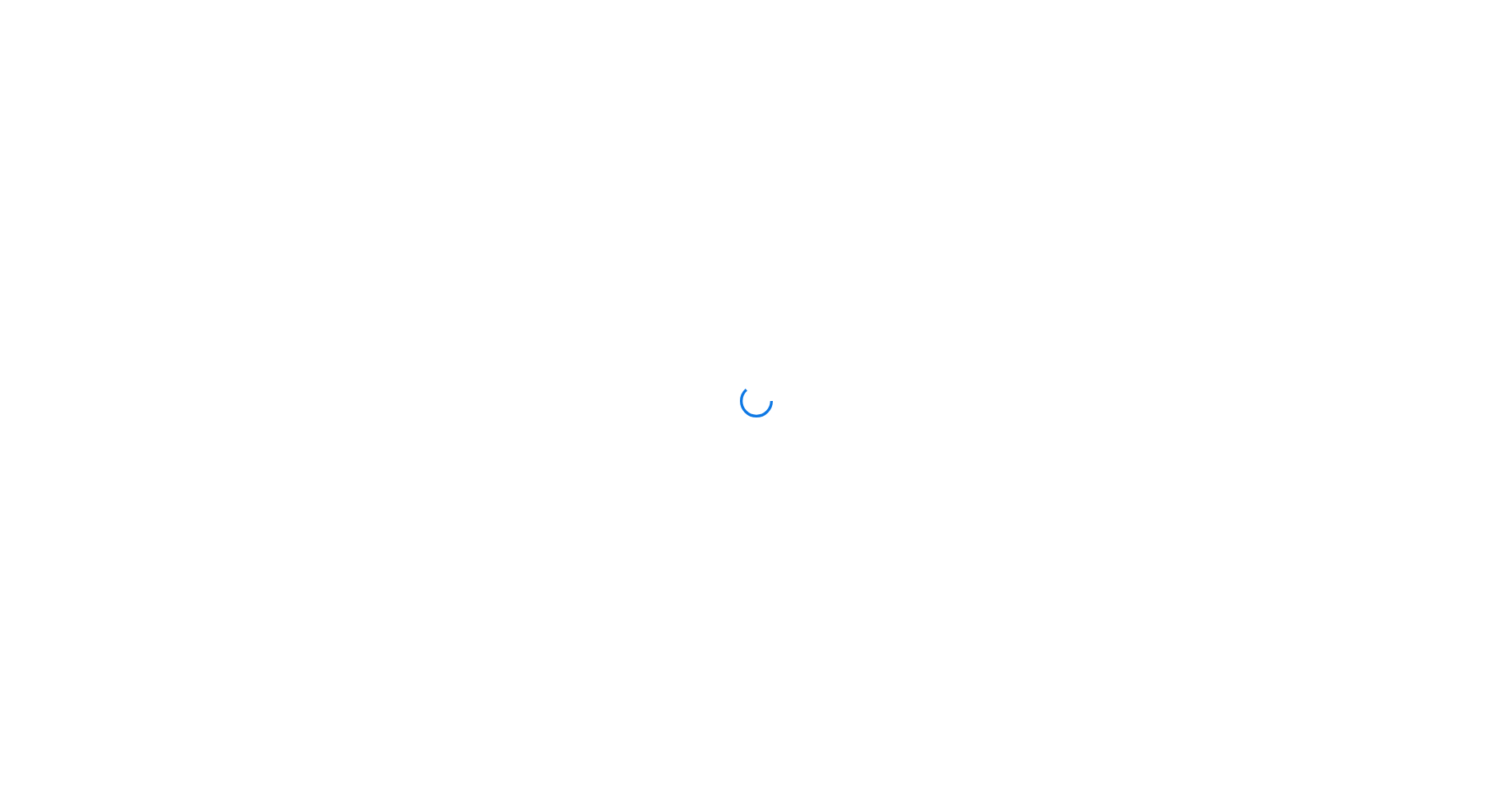 scroll, scrollTop: 0, scrollLeft: 0, axis: both 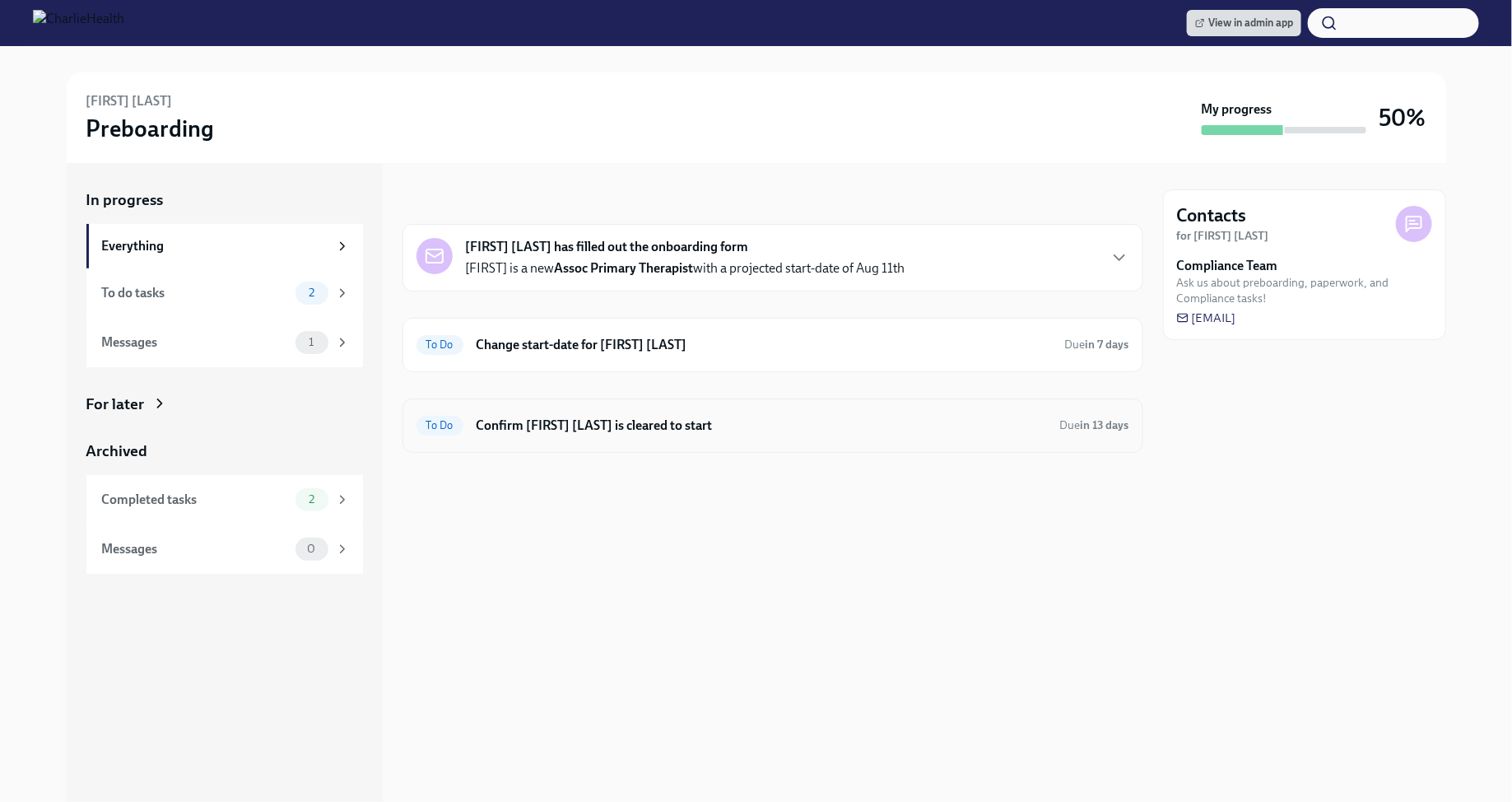 click on "Confirm [FIRST] [LAST] is cleared to start" at bounding box center (761, 426) 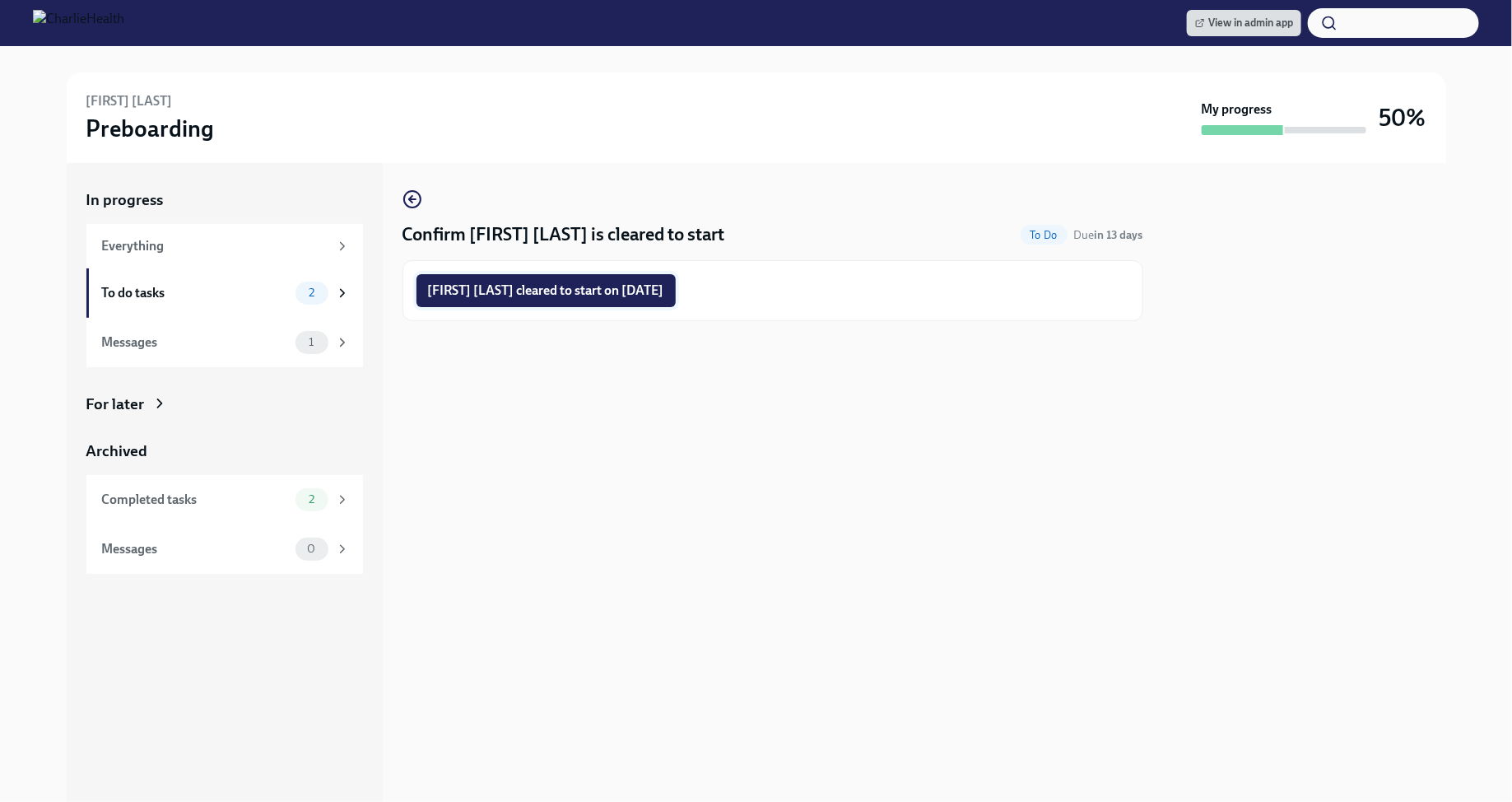 click on "[FIRST] [LAST] cleared to start on [DATE]" at bounding box center (546, 291) 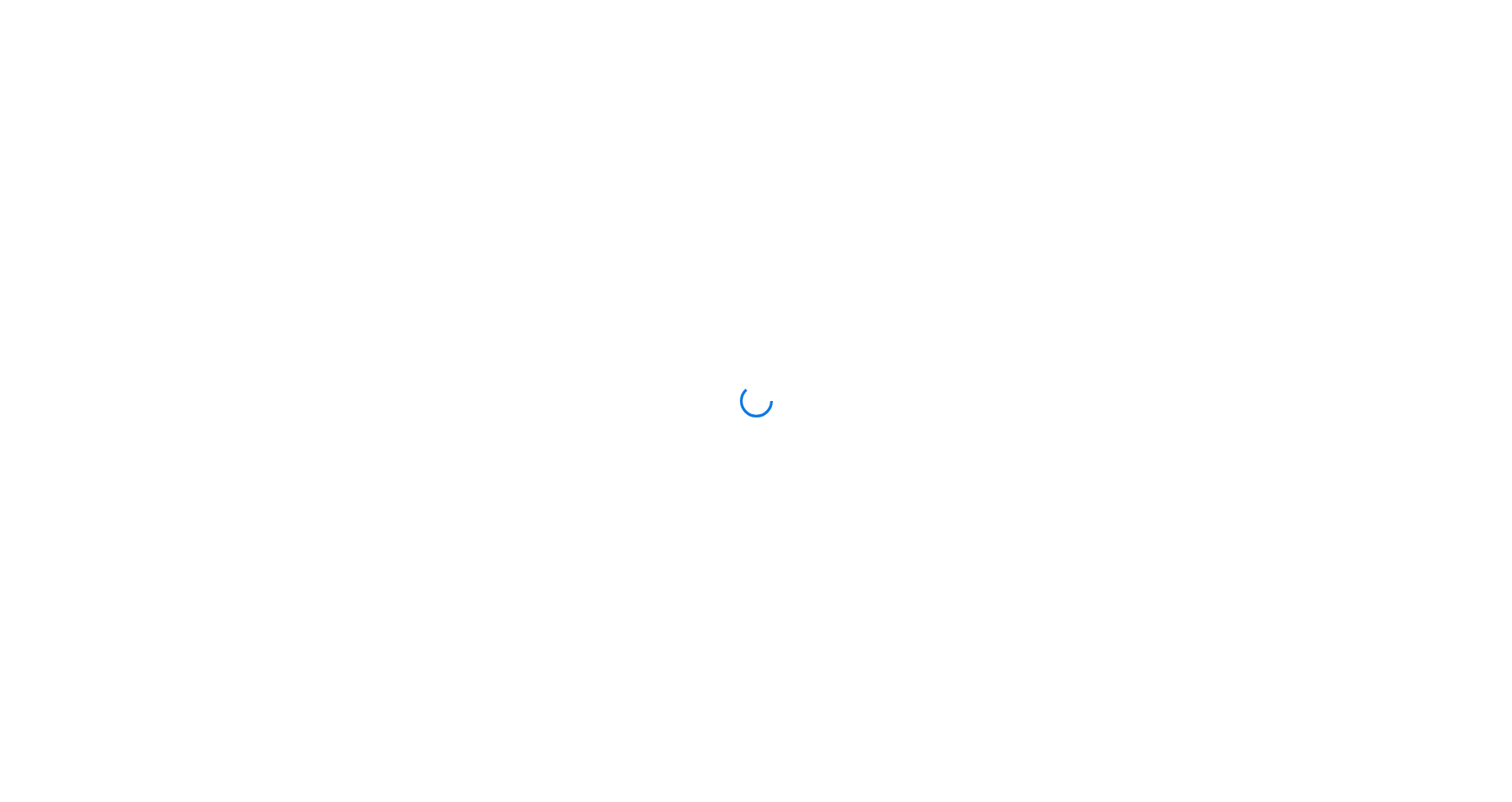 scroll, scrollTop: 0, scrollLeft: 0, axis: both 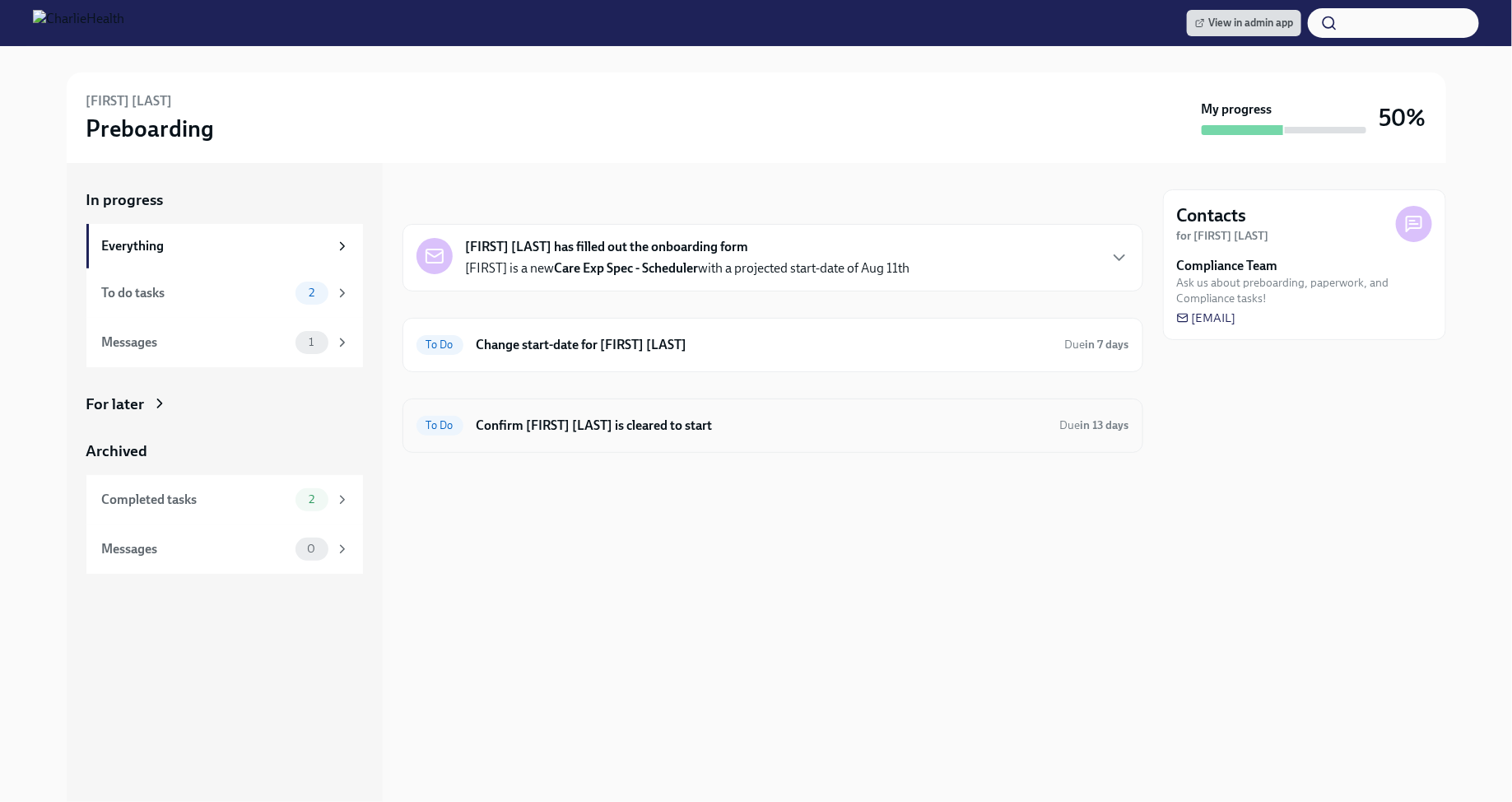 click on "Confirm Lydia Escorcia is cleared to start" at bounding box center (761, 426) 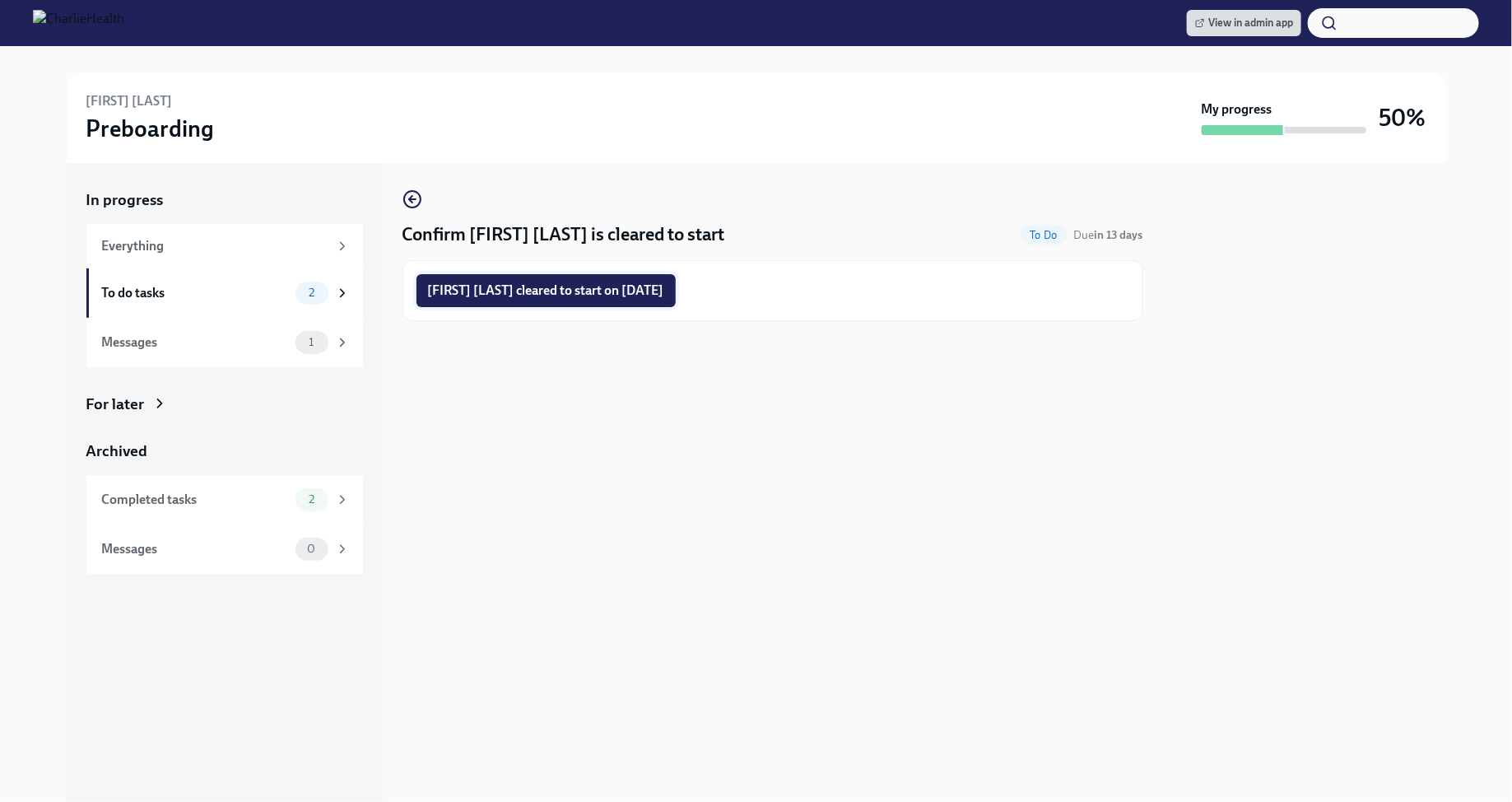 click on "Lydia Escorcia cleared to start on 08/11/2025" at bounding box center (546, 291) 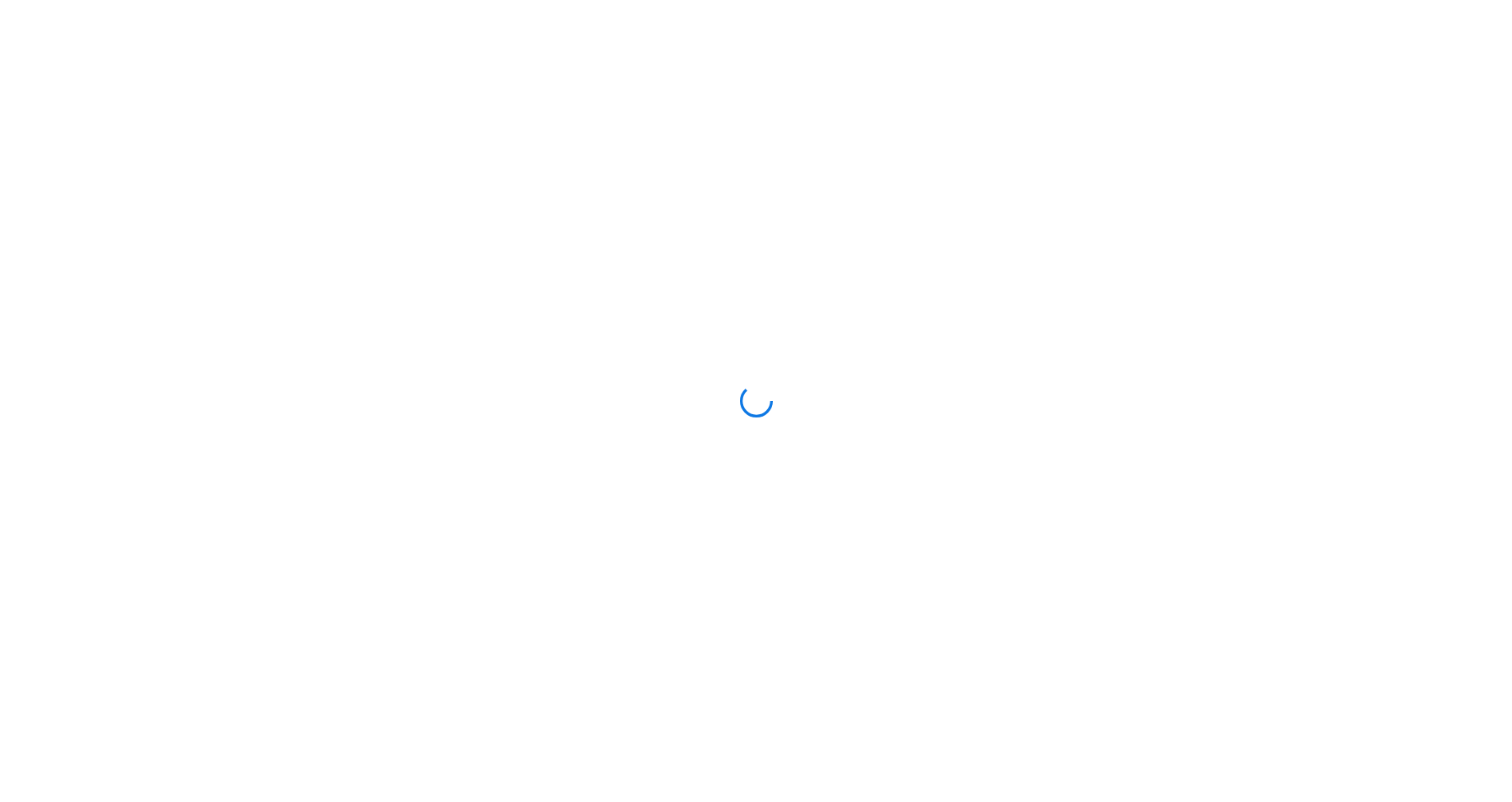 scroll, scrollTop: 0, scrollLeft: 0, axis: both 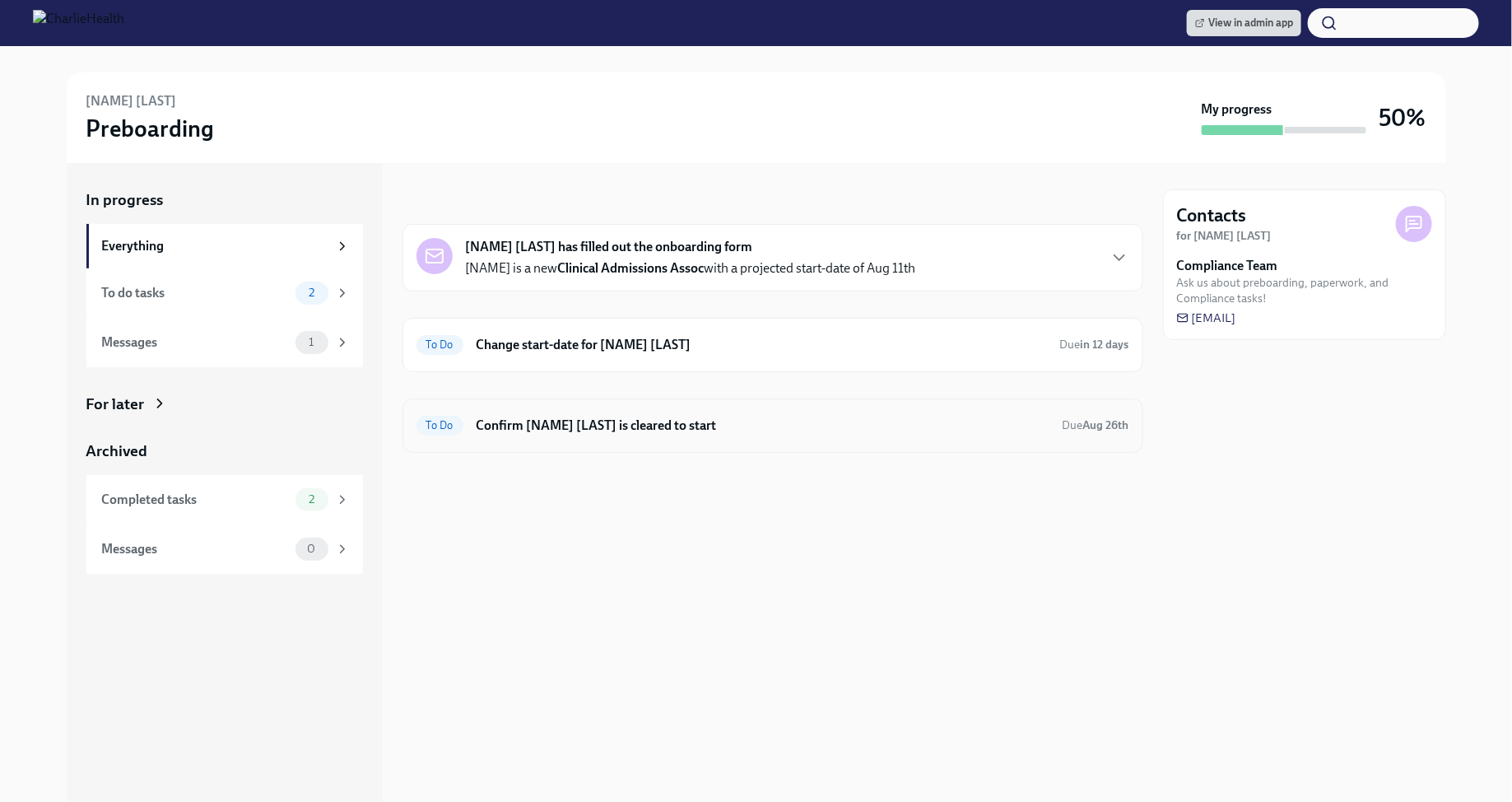 click on "Confirm [NAME] [LAST] is cleared to start" at bounding box center (763, 426) 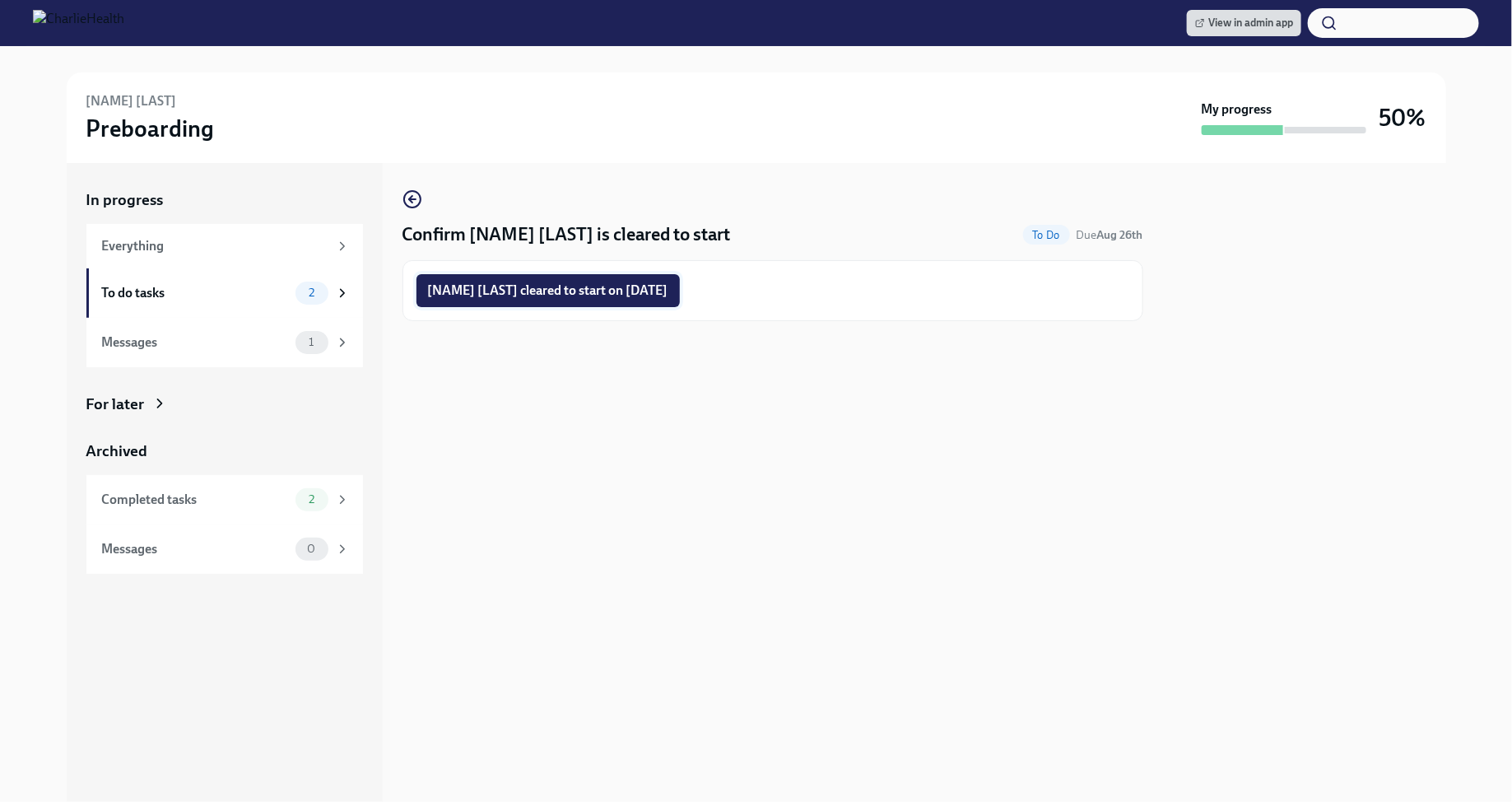 click on "Amanda Gaines cleared to start on 08/11/2025" at bounding box center [548, 291] 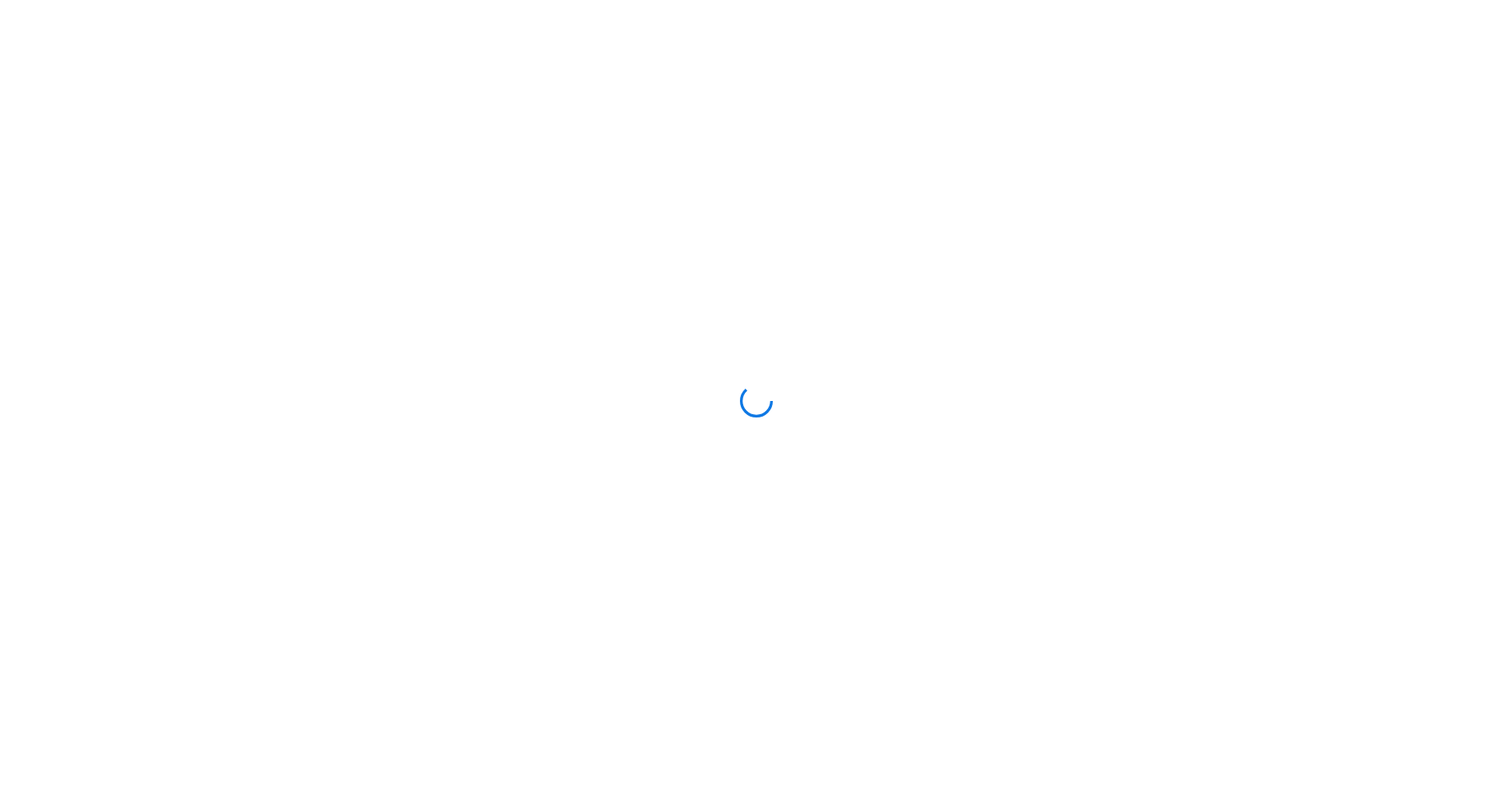 scroll, scrollTop: 0, scrollLeft: 0, axis: both 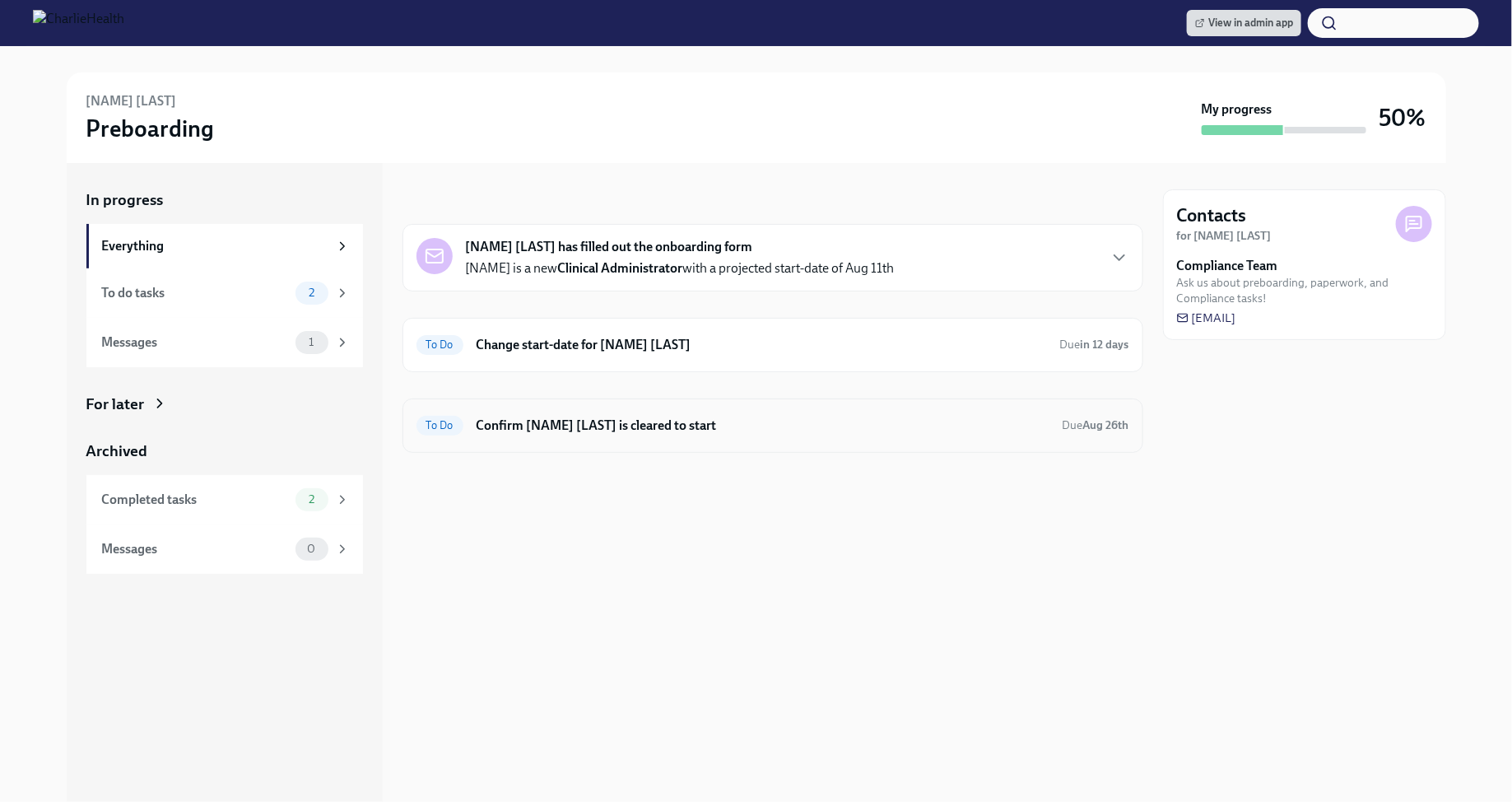 click on "Confirm Alicia Lashley is cleared to start" at bounding box center [763, 426] 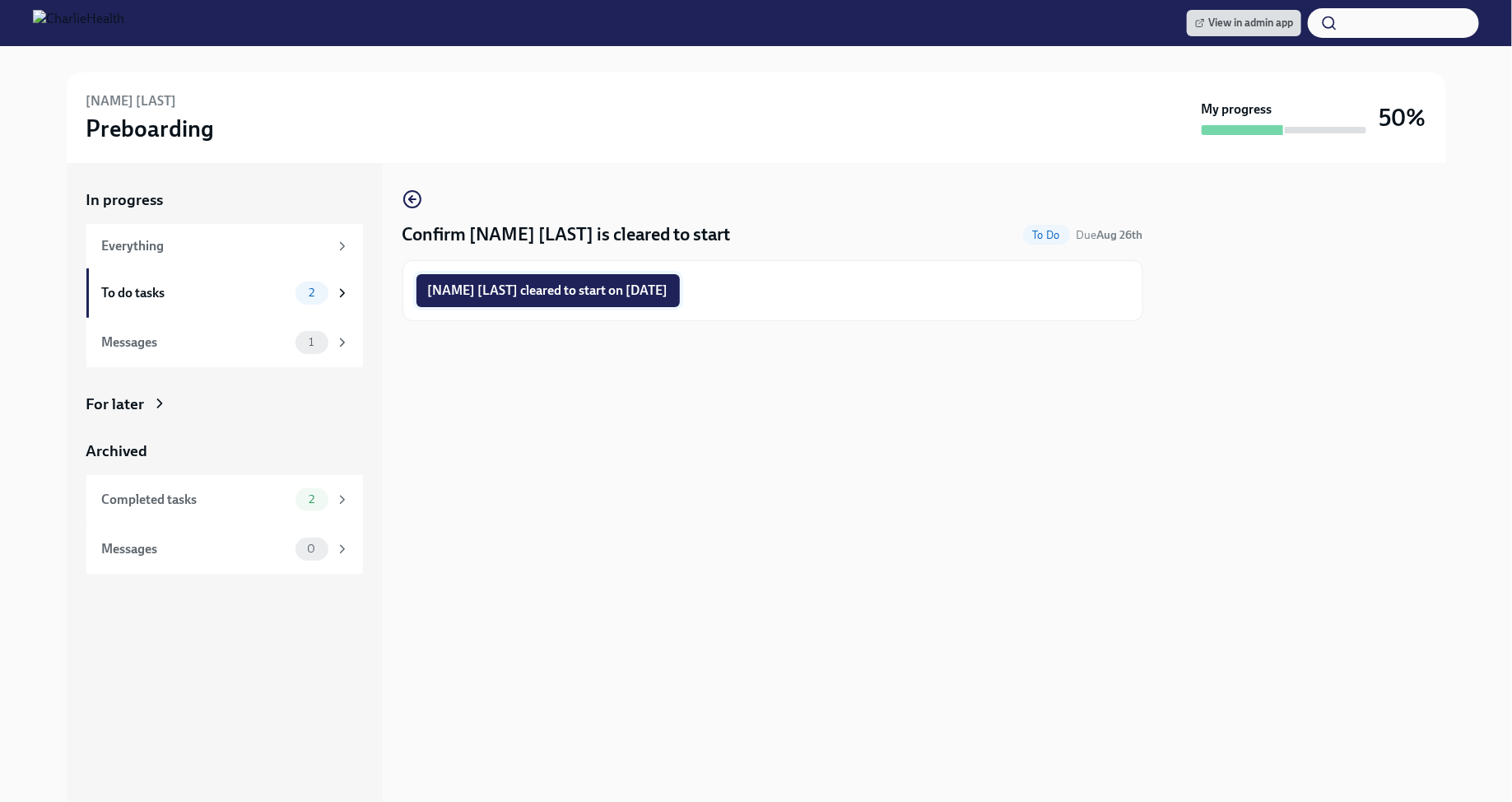 click on "Alicia Lashley cleared to start on 08/11/2025" at bounding box center (548, 291) 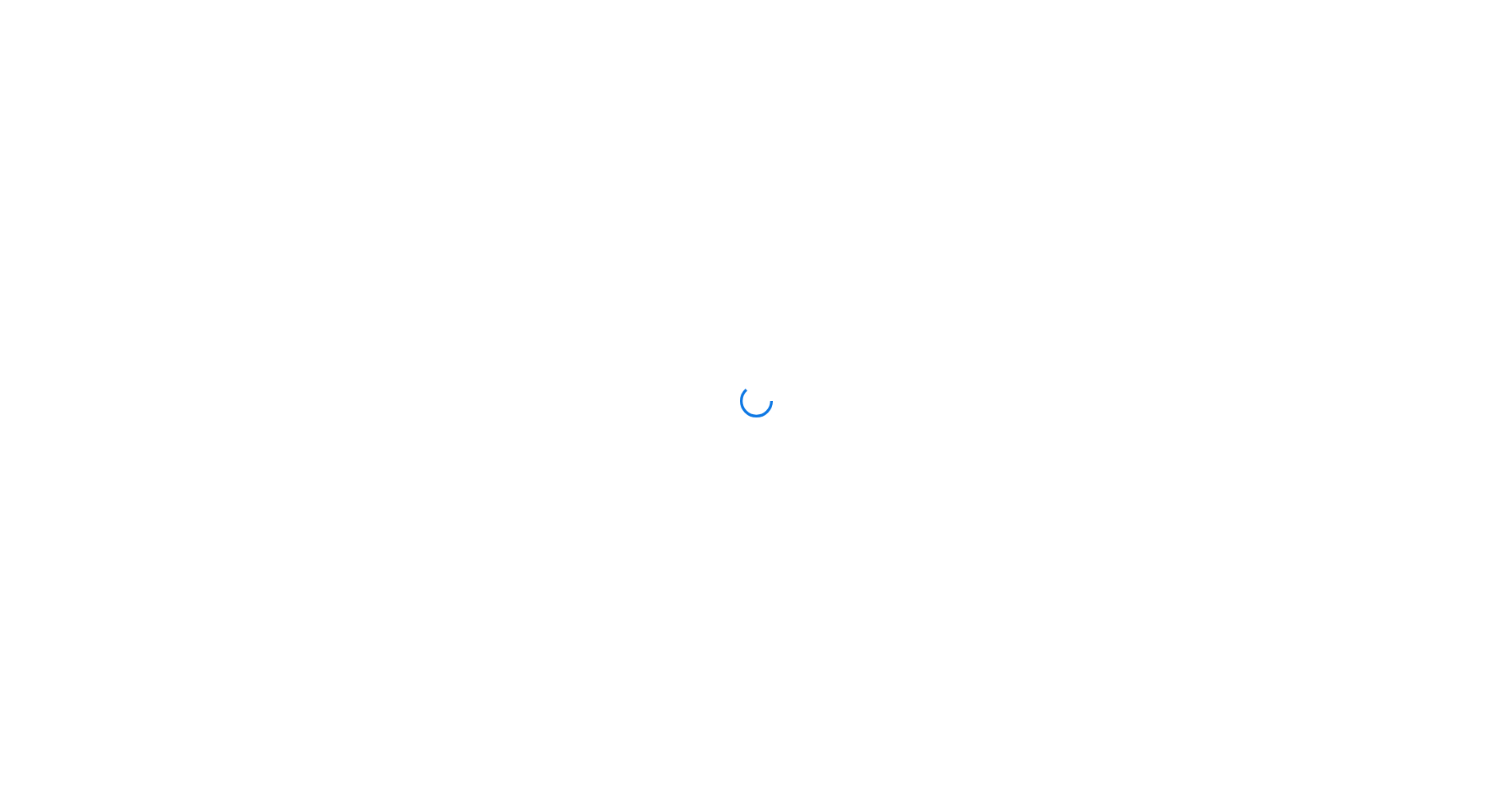 scroll, scrollTop: 0, scrollLeft: 0, axis: both 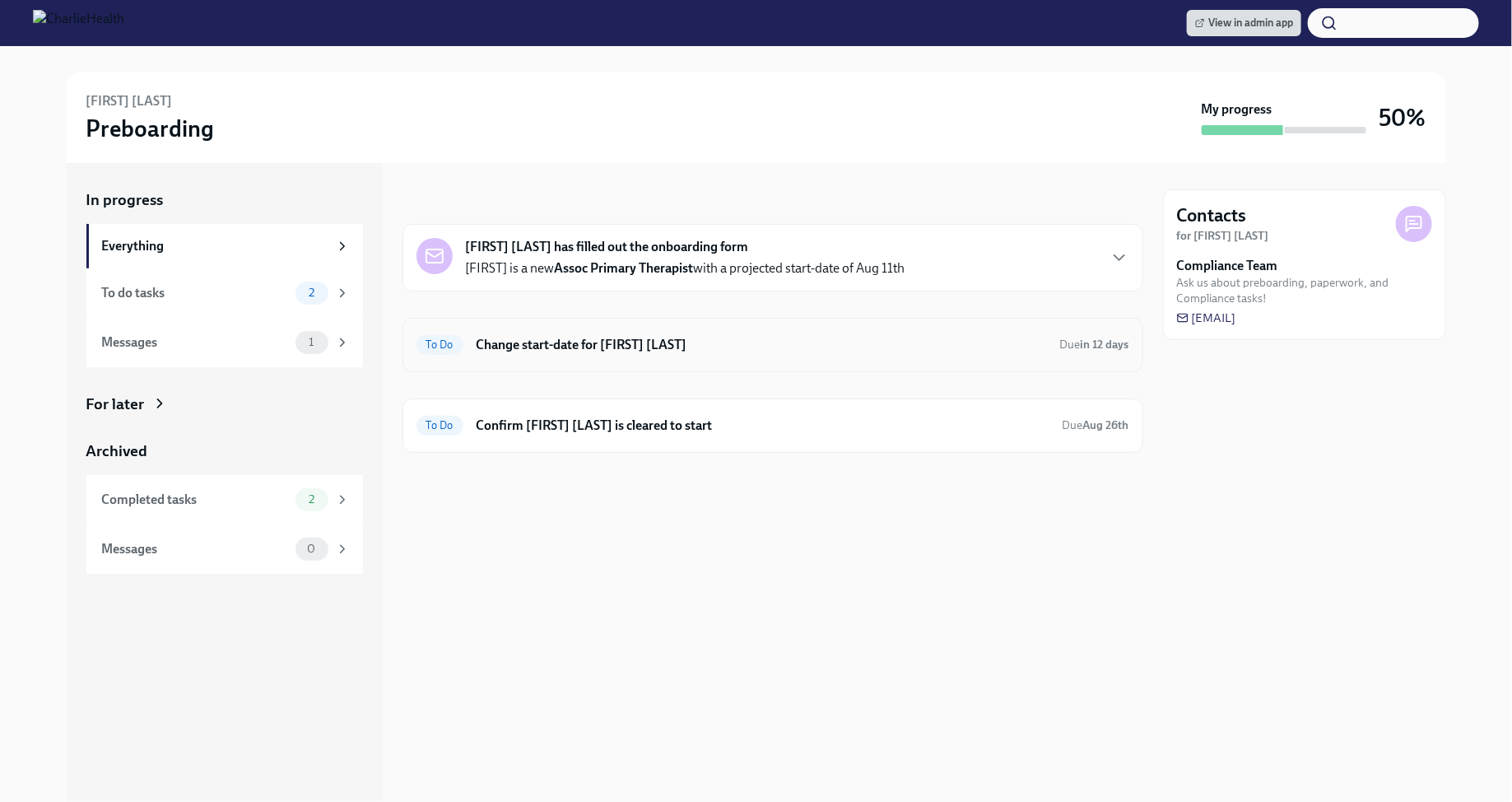 click on "Change start-date for [FIRST] [LAST]" at bounding box center [761, 345] 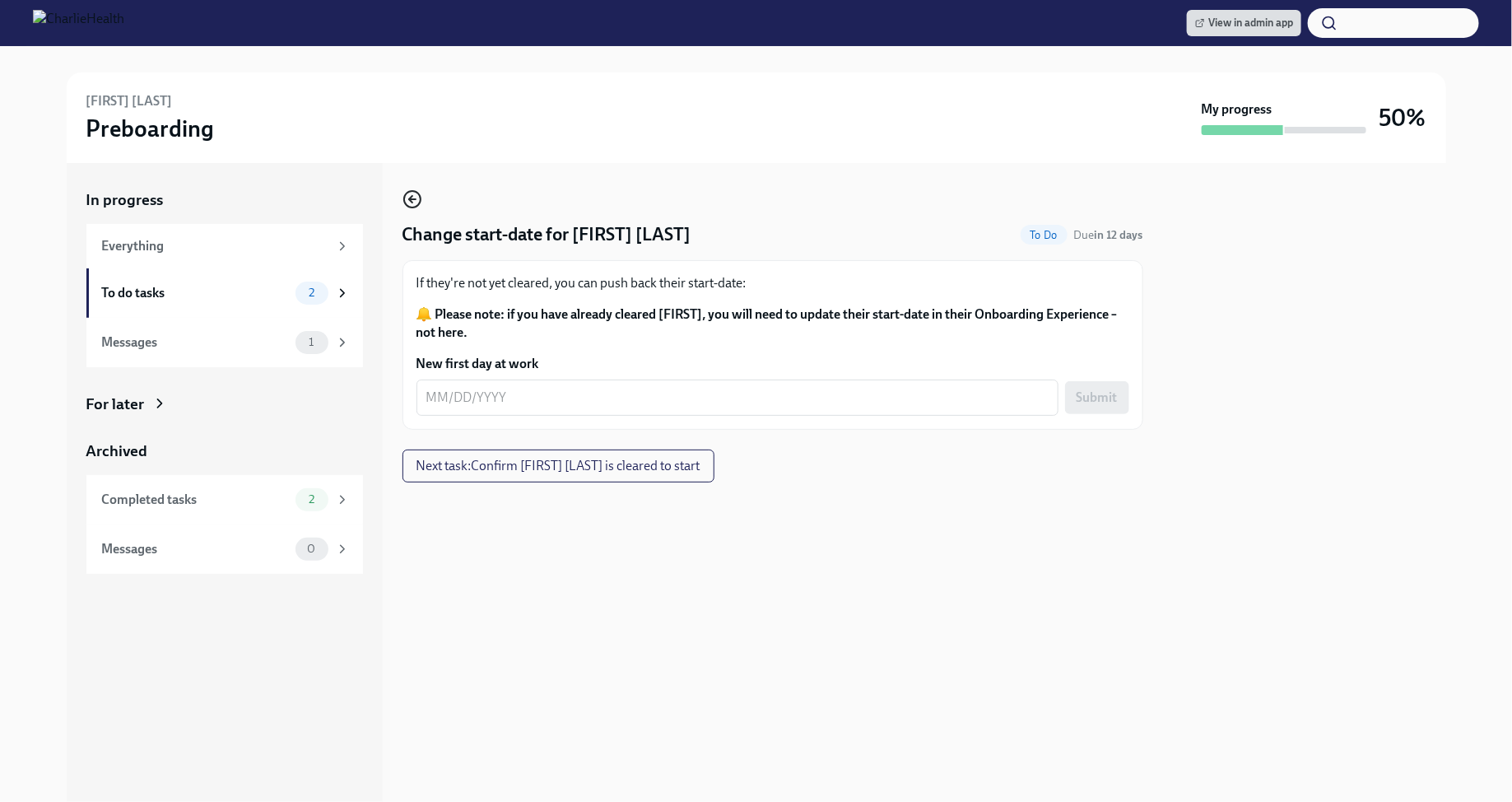 click 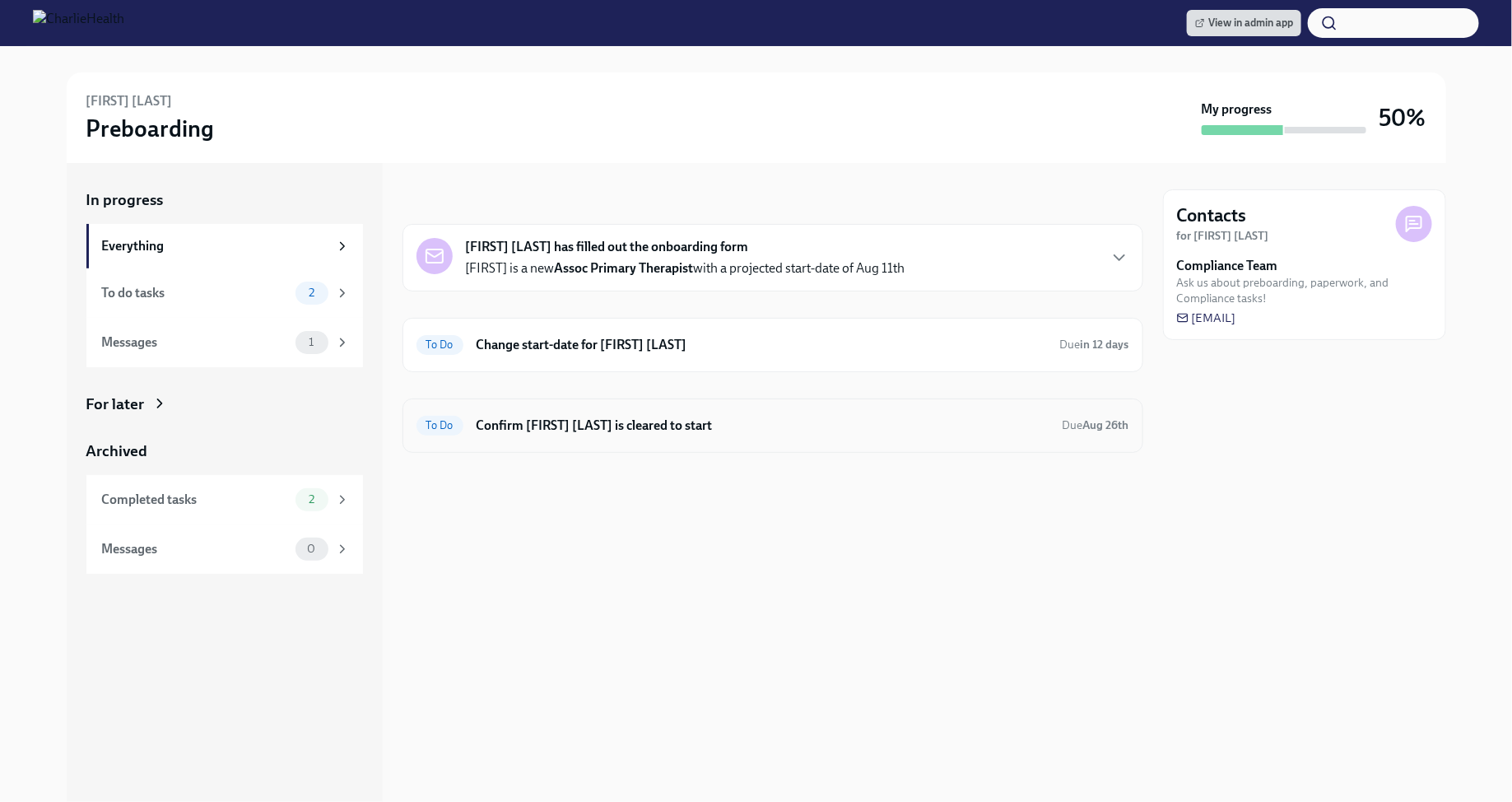 click on "Confirm [FIRST] [LAST] is cleared to start" at bounding box center (763, 426) 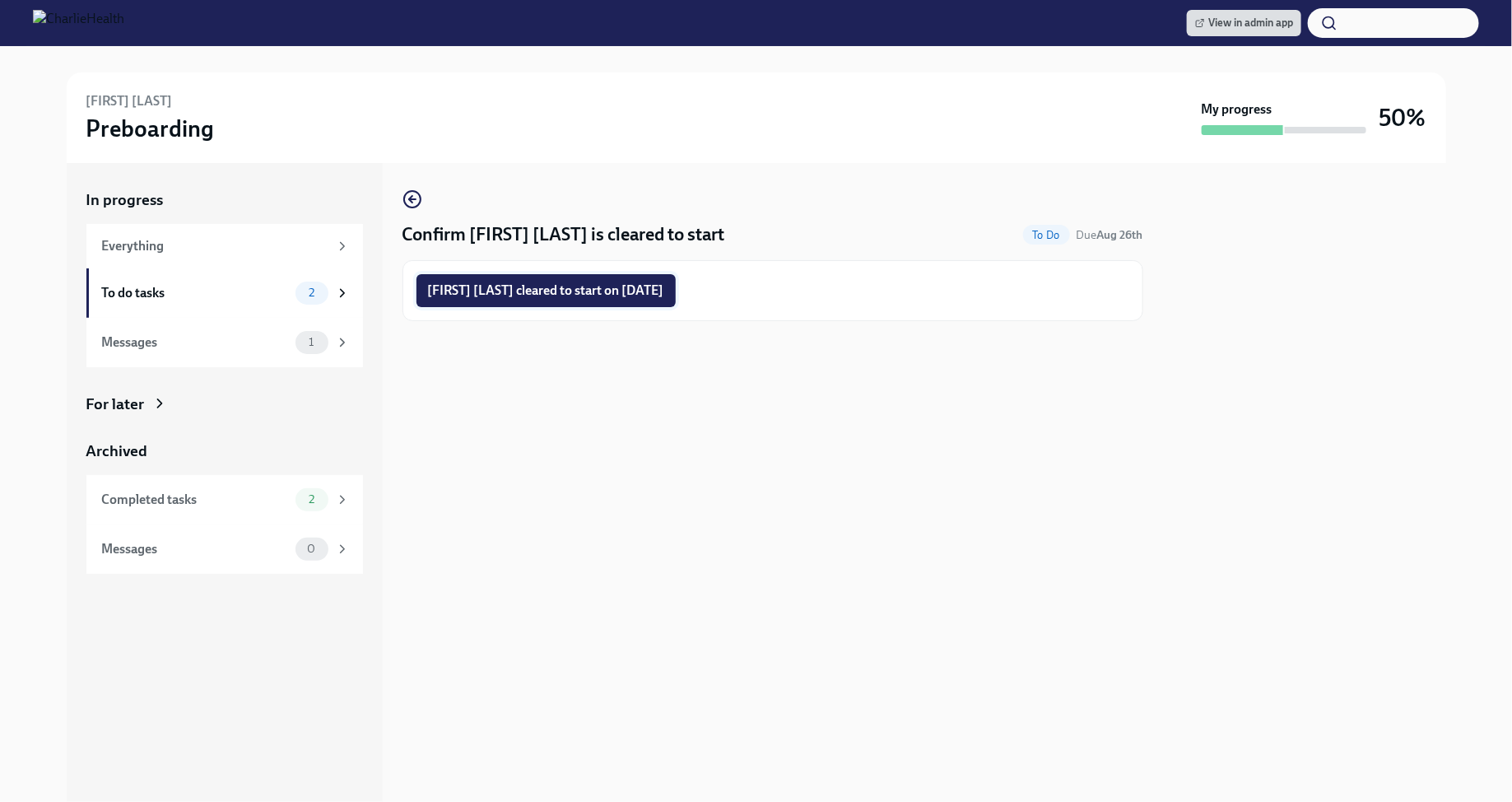 click on "Kailani Norwell cleared to start on 08/11/2025" at bounding box center (546, 291) 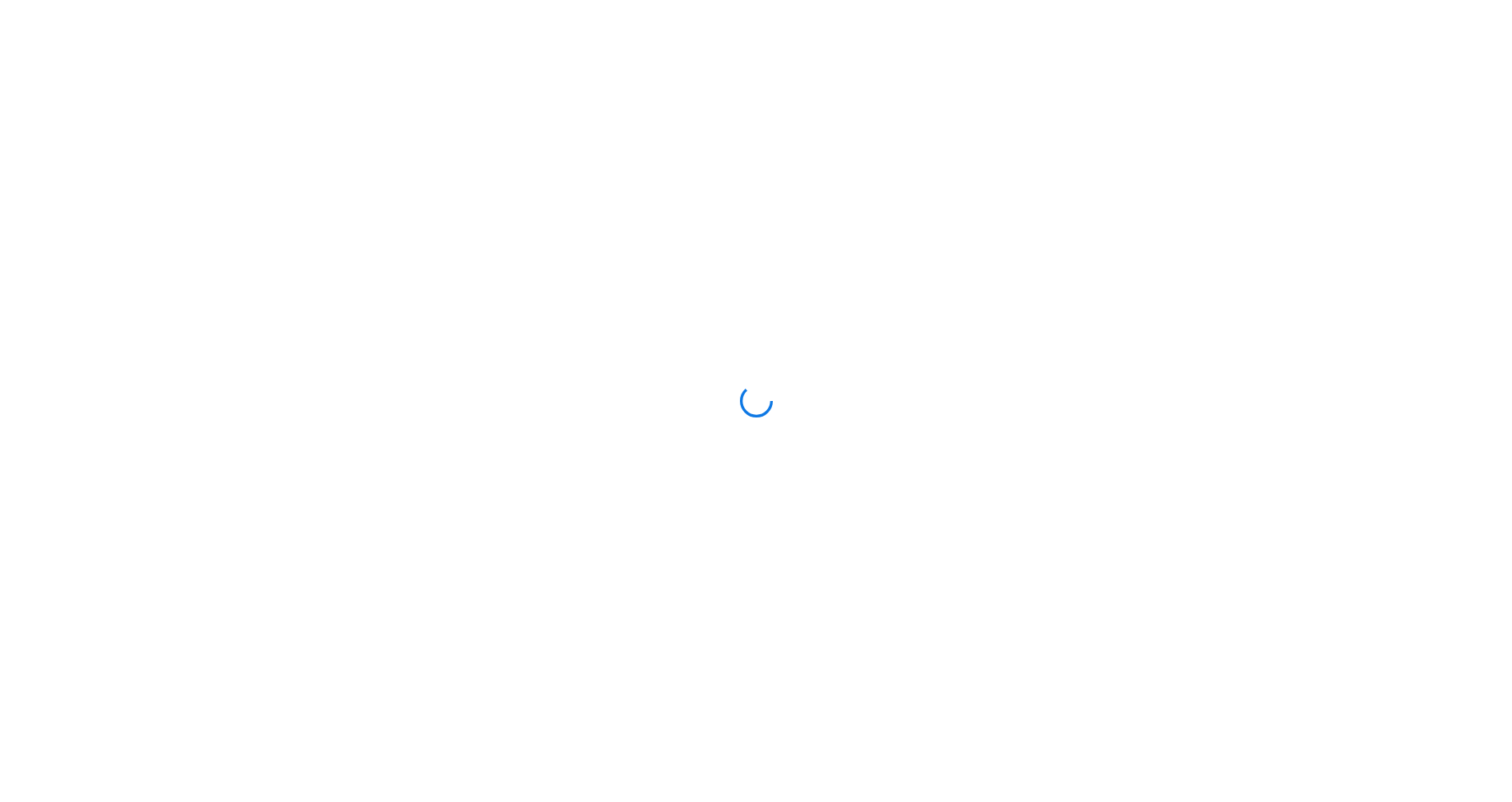 scroll, scrollTop: 0, scrollLeft: 0, axis: both 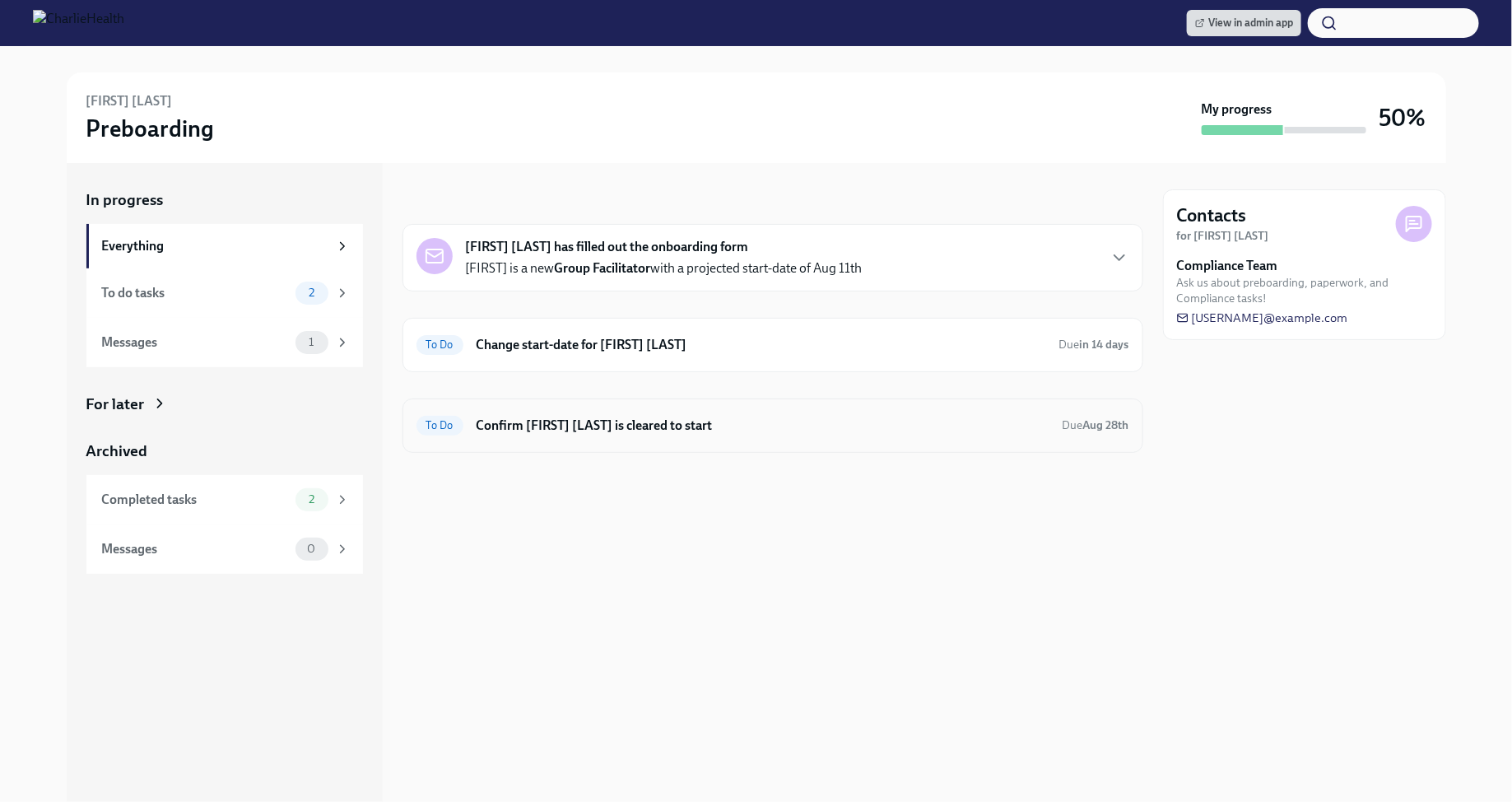 click on "Confirm [FIRST] [LAST] is cleared to start" at bounding box center [763, 426] 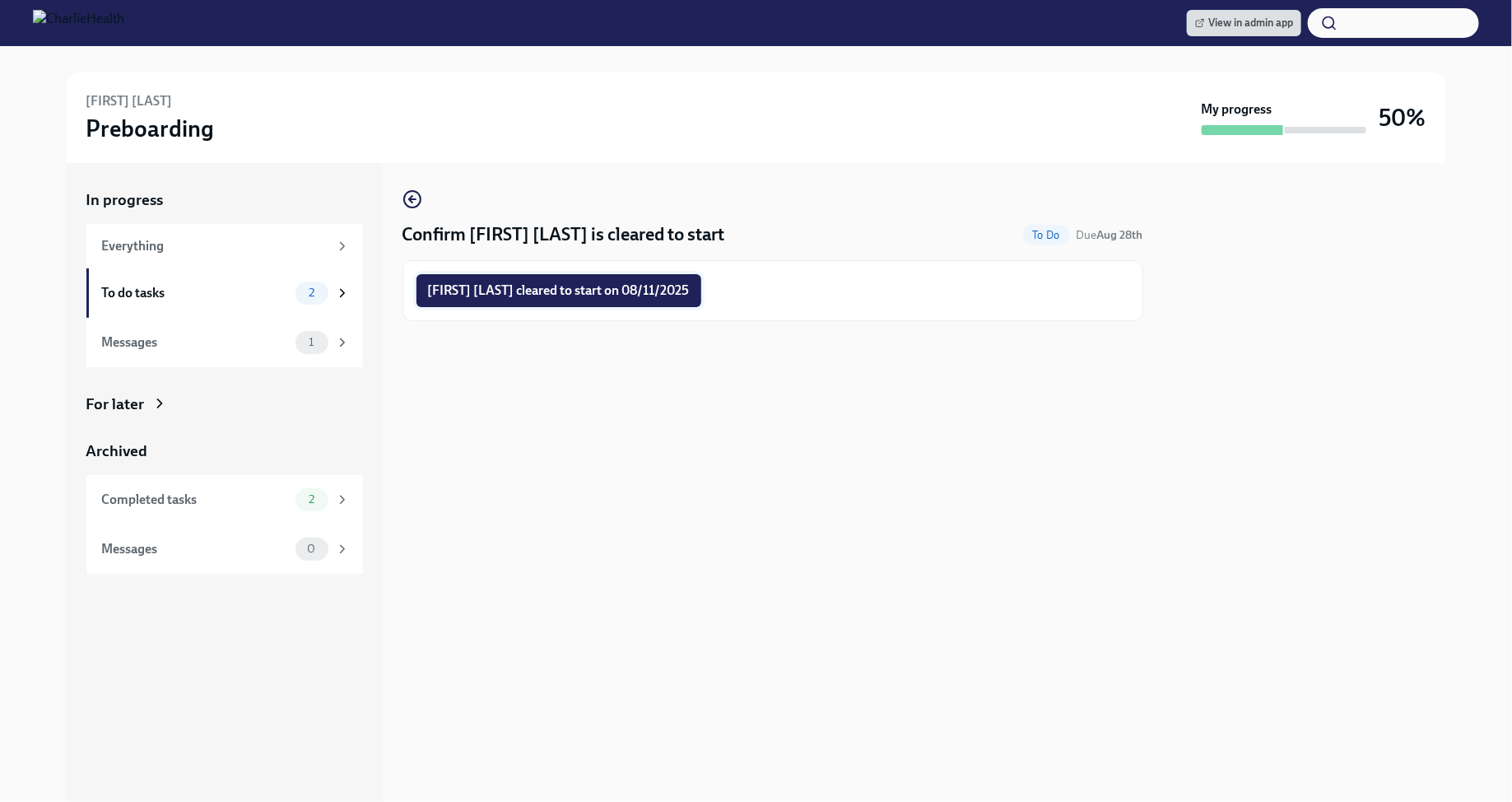 click on "[FIRST] [LAST] cleared to start on 08/11/2025" at bounding box center [559, 291] 